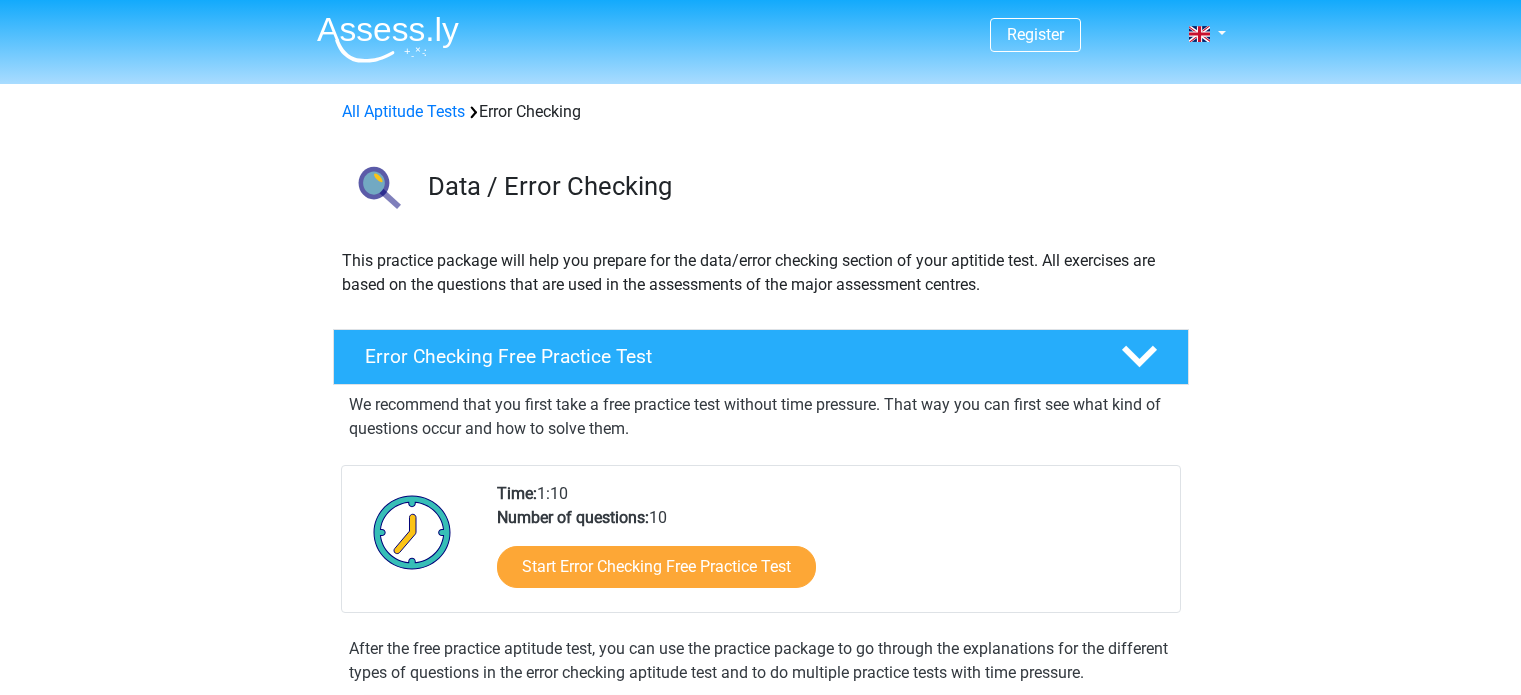 scroll, scrollTop: 0, scrollLeft: 0, axis: both 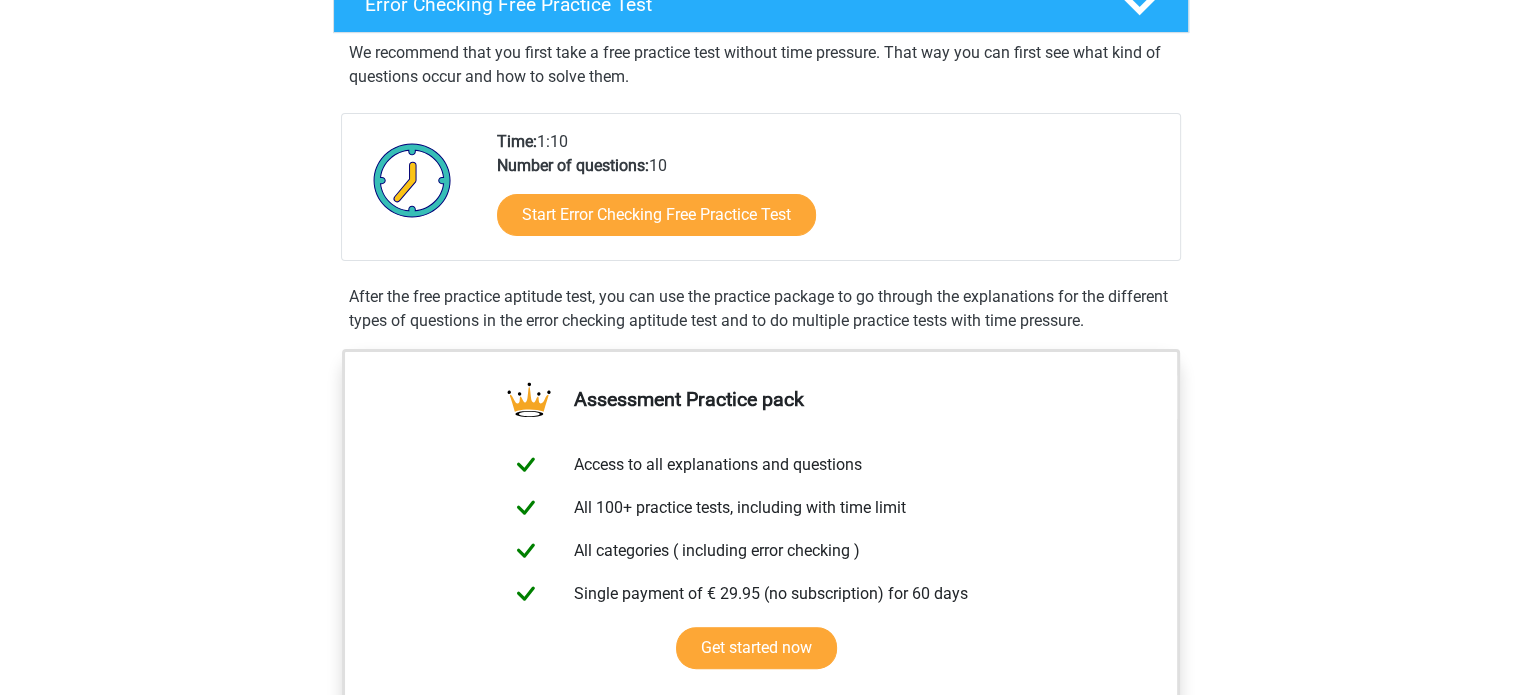 drag, startPoint x: 1526, startPoint y: 138, endPoint x: 1521, endPoint y: 233, distance: 95.131485 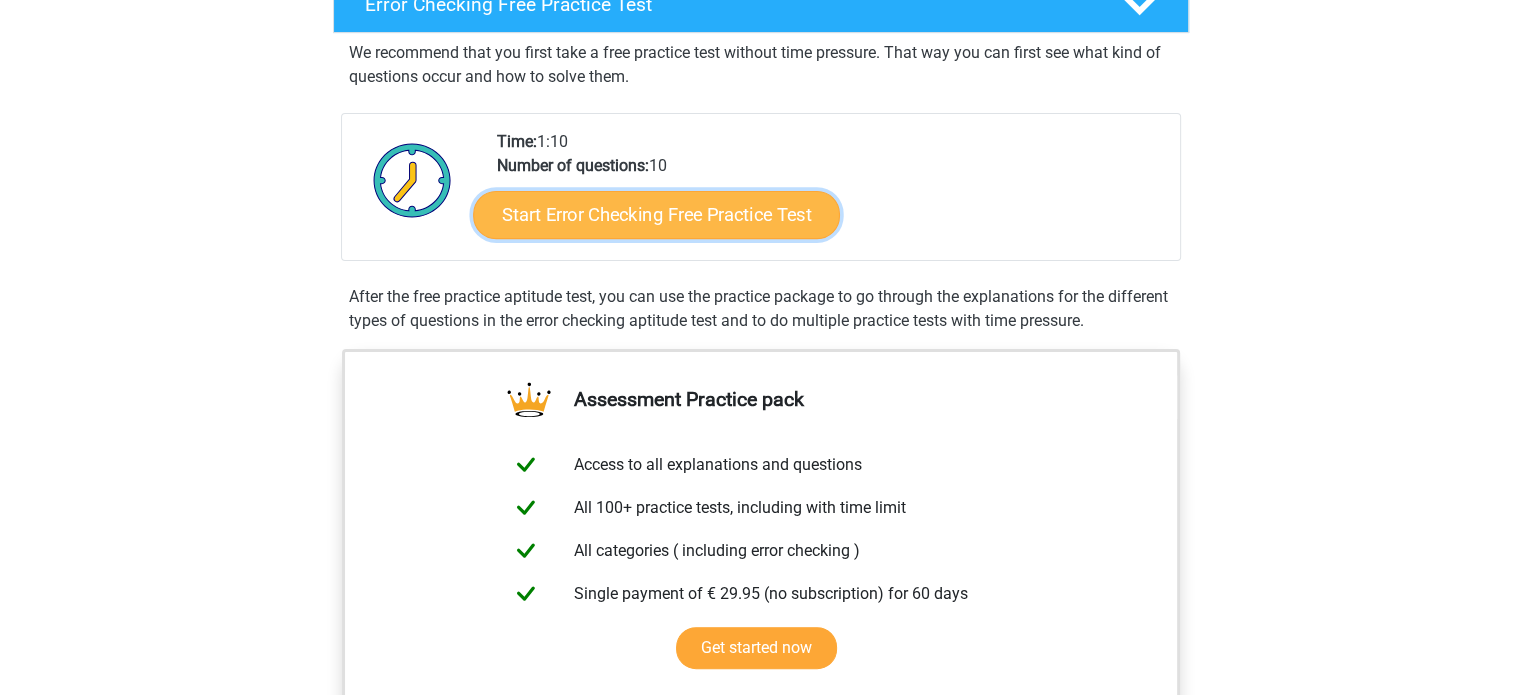 click on "Start Error Checking
Free Practice Test" at bounding box center (656, 215) 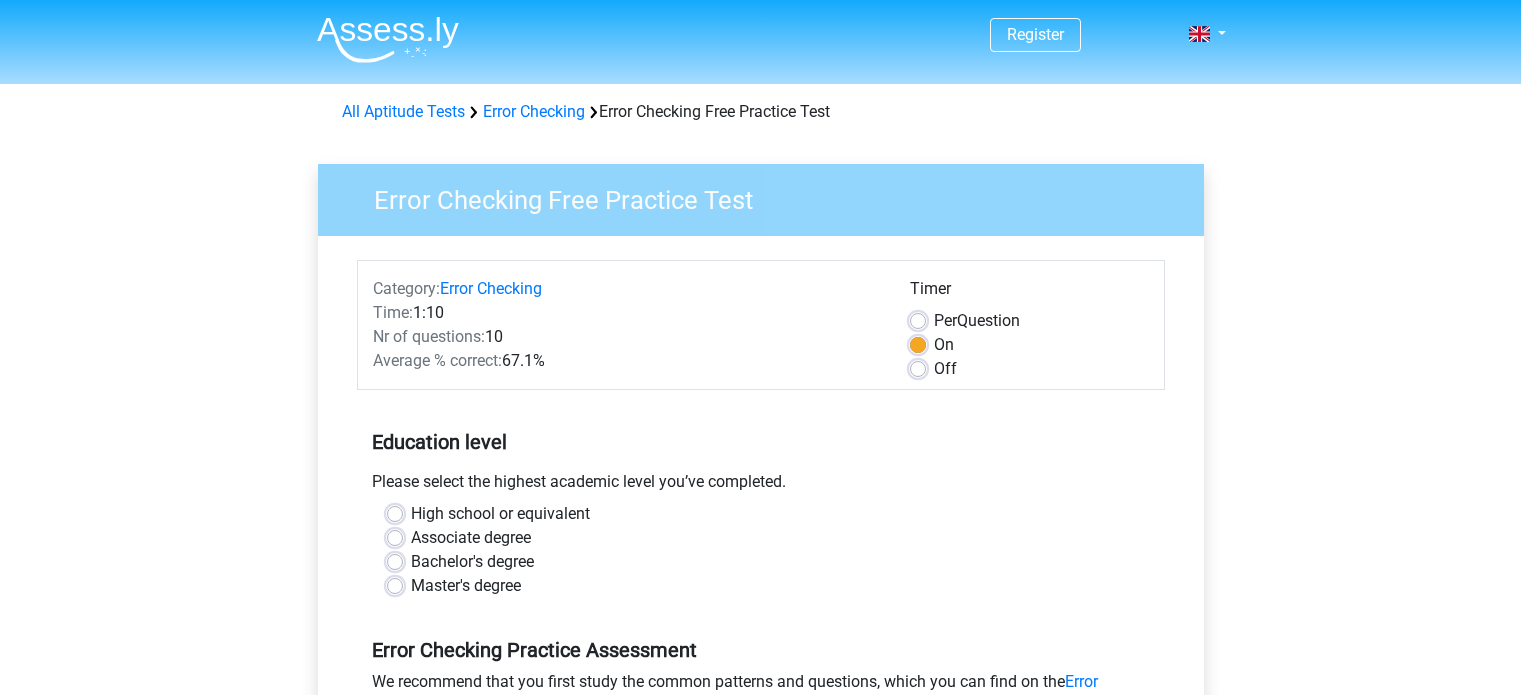 scroll, scrollTop: 0, scrollLeft: 0, axis: both 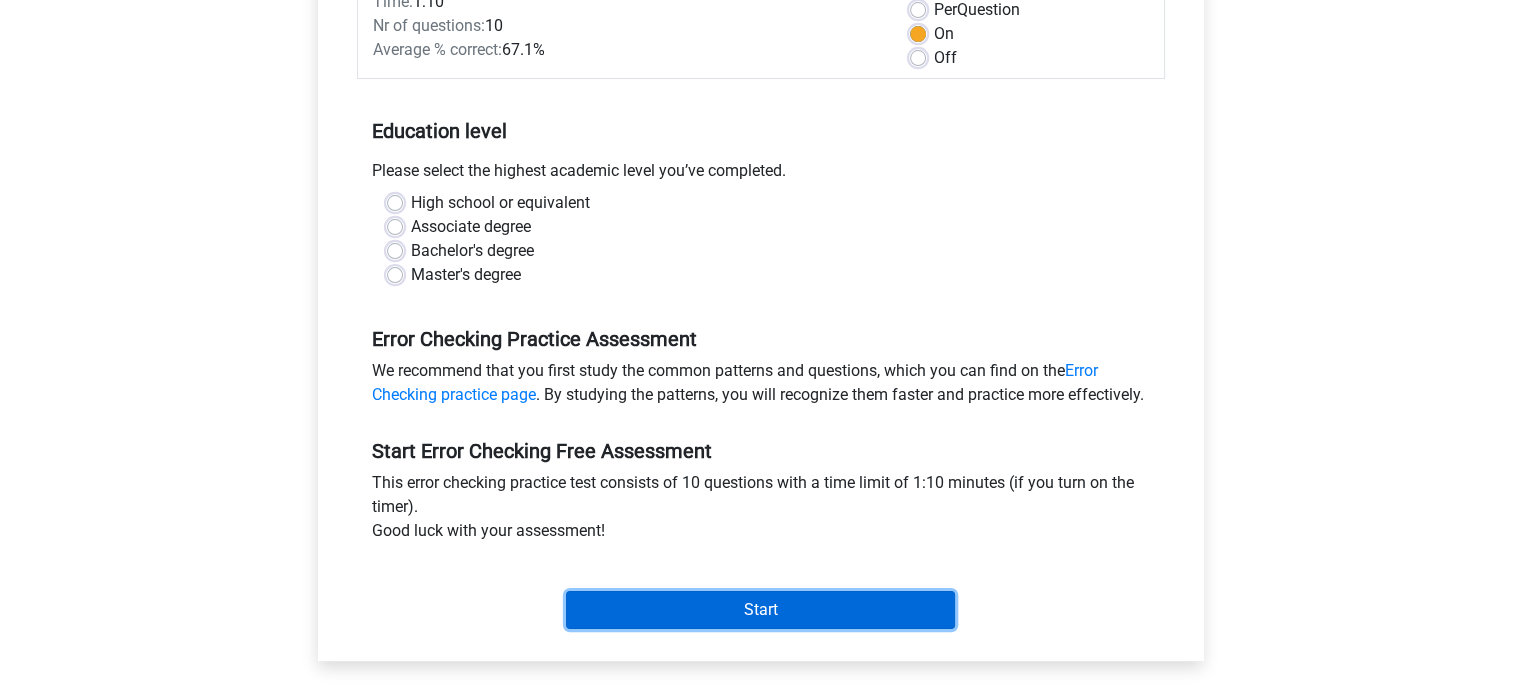 click on "Start" at bounding box center [760, 610] 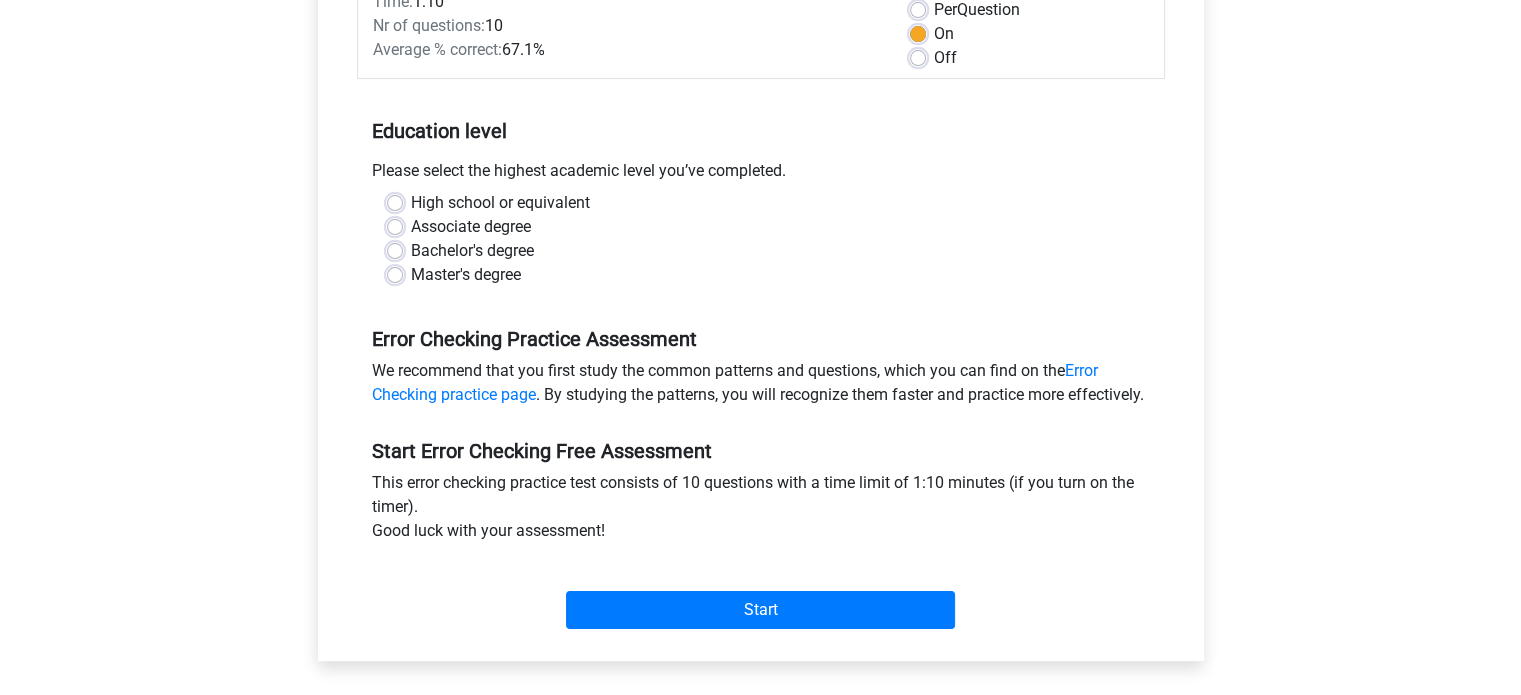 click on "Bachelor's degree" at bounding box center (761, 251) 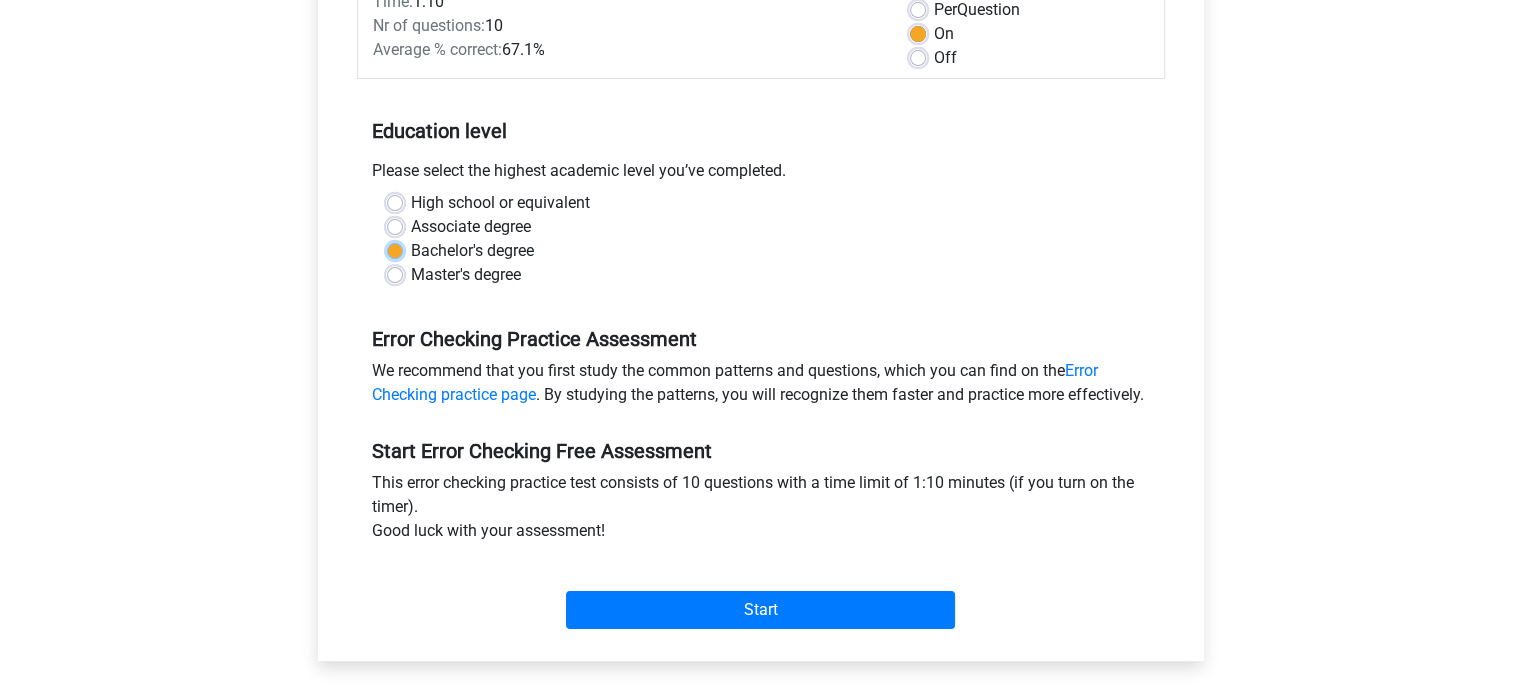 click on "Bachelor's degree" at bounding box center [395, 249] 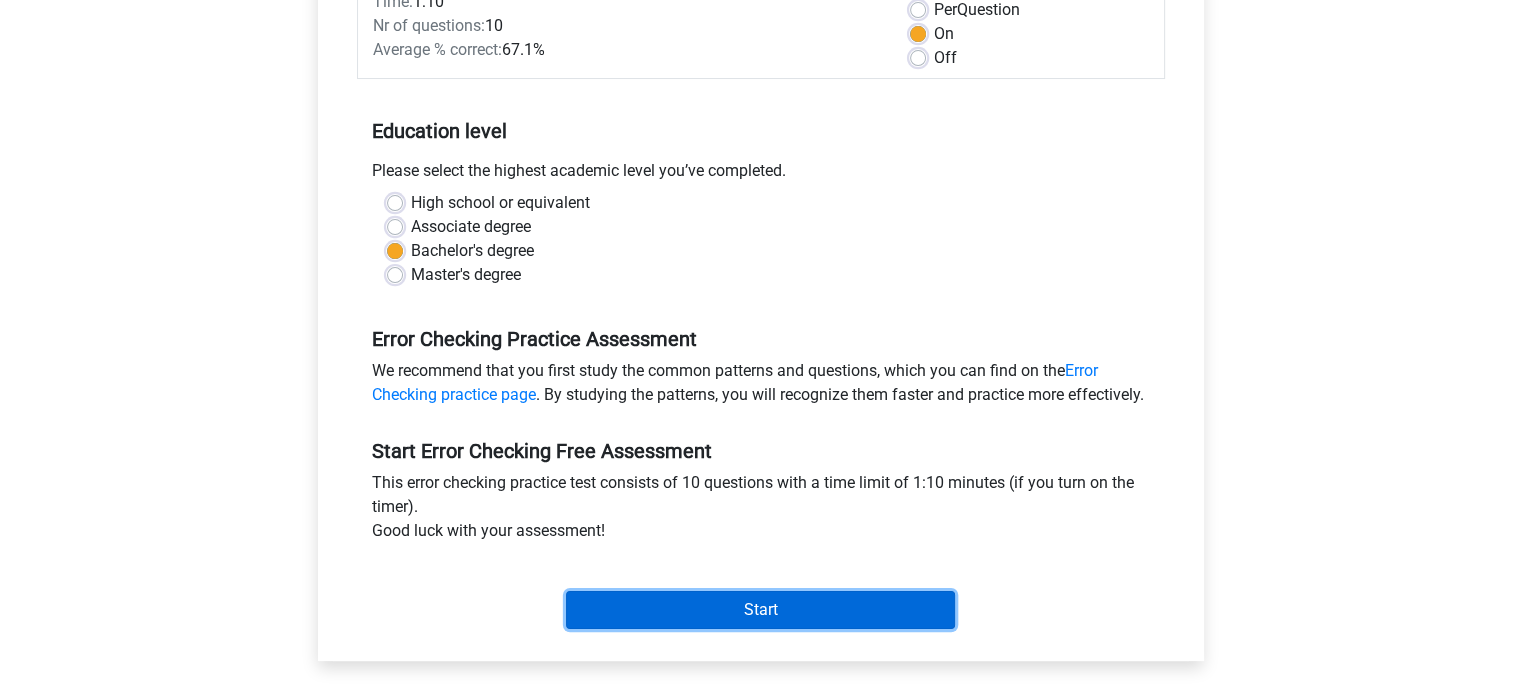 click on "Start" at bounding box center (760, 610) 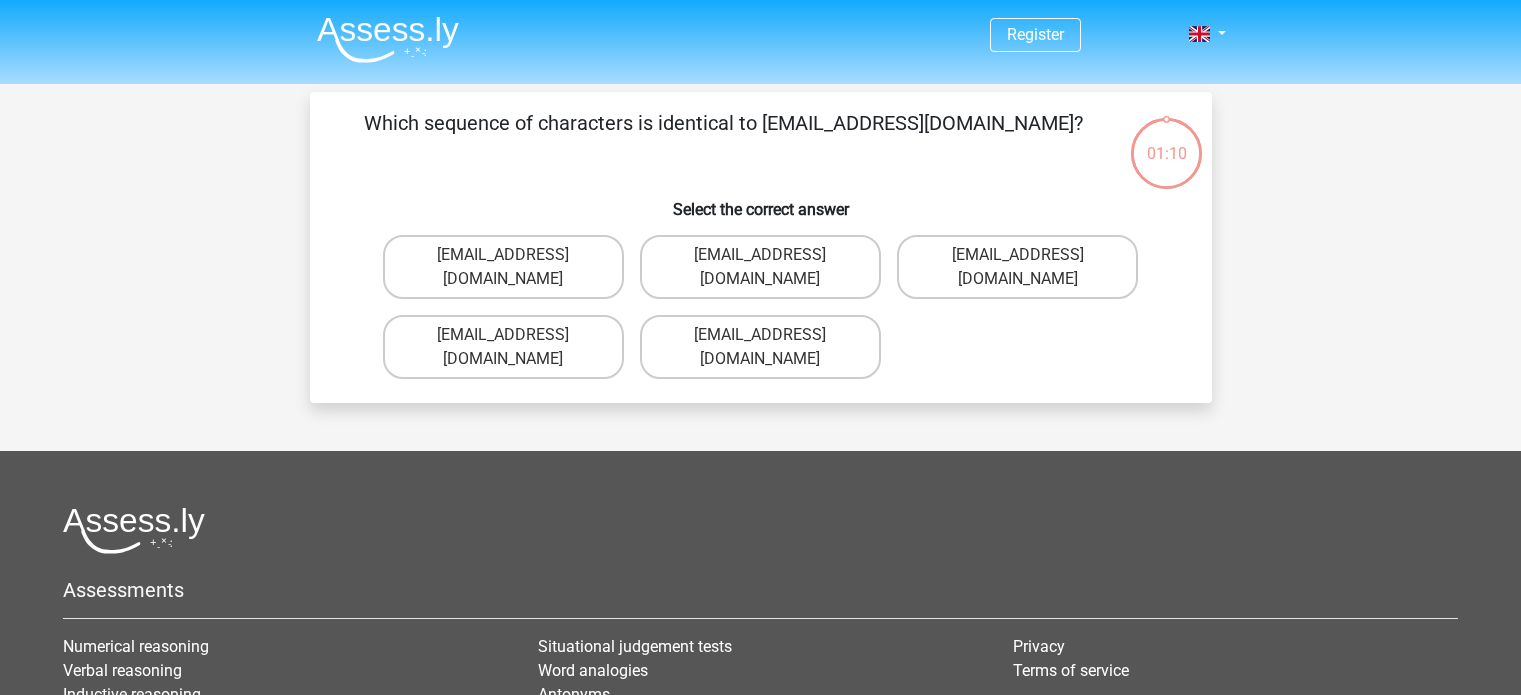 scroll, scrollTop: 0, scrollLeft: 0, axis: both 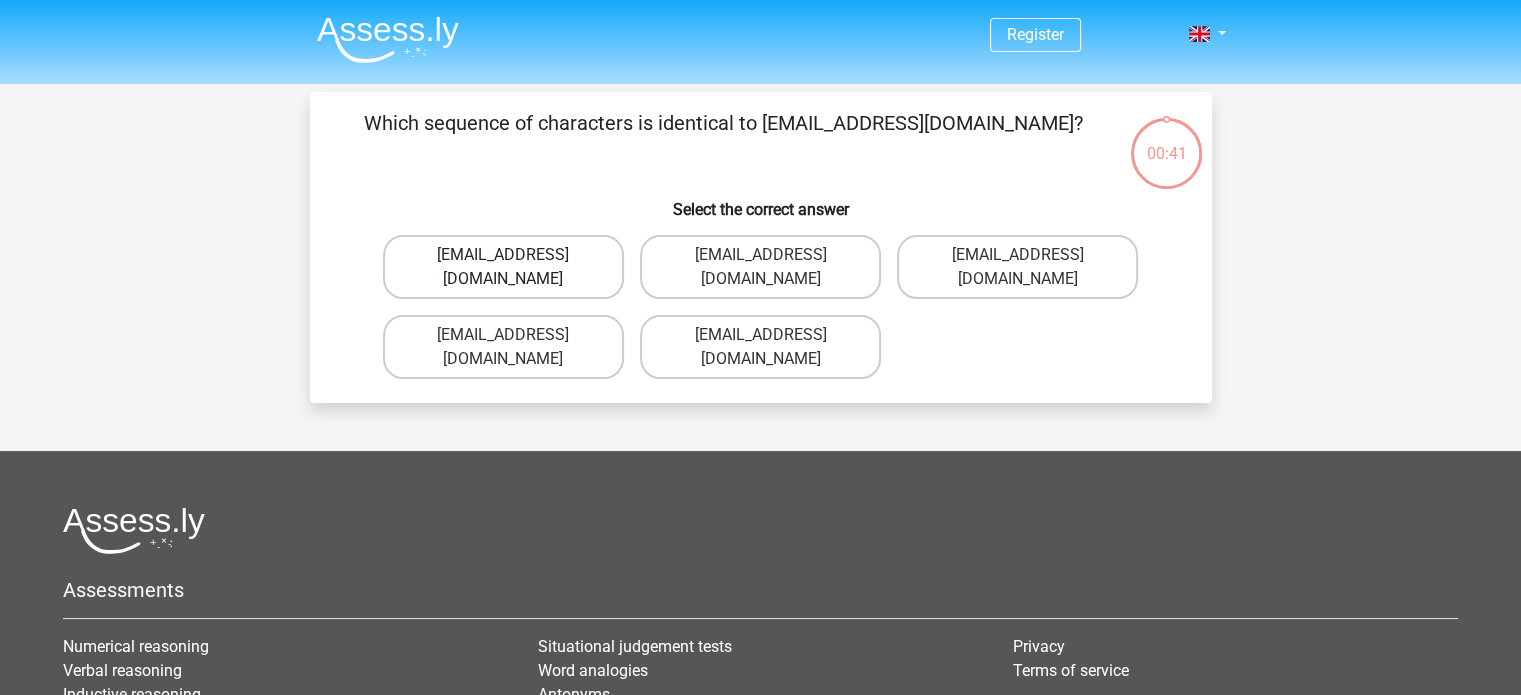 click on "[EMAIL_ADDRESS][DOMAIN_NAME]" at bounding box center [503, 267] 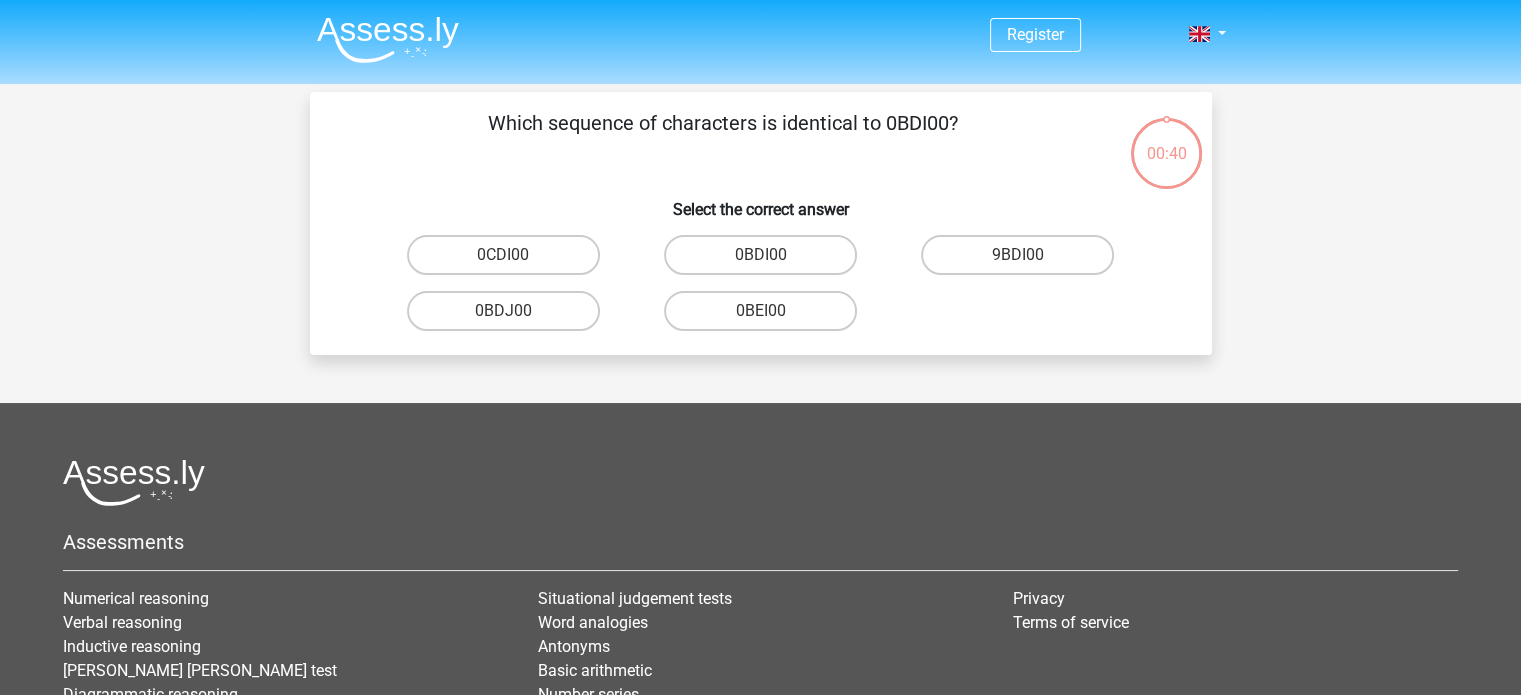 scroll, scrollTop: 92, scrollLeft: 0, axis: vertical 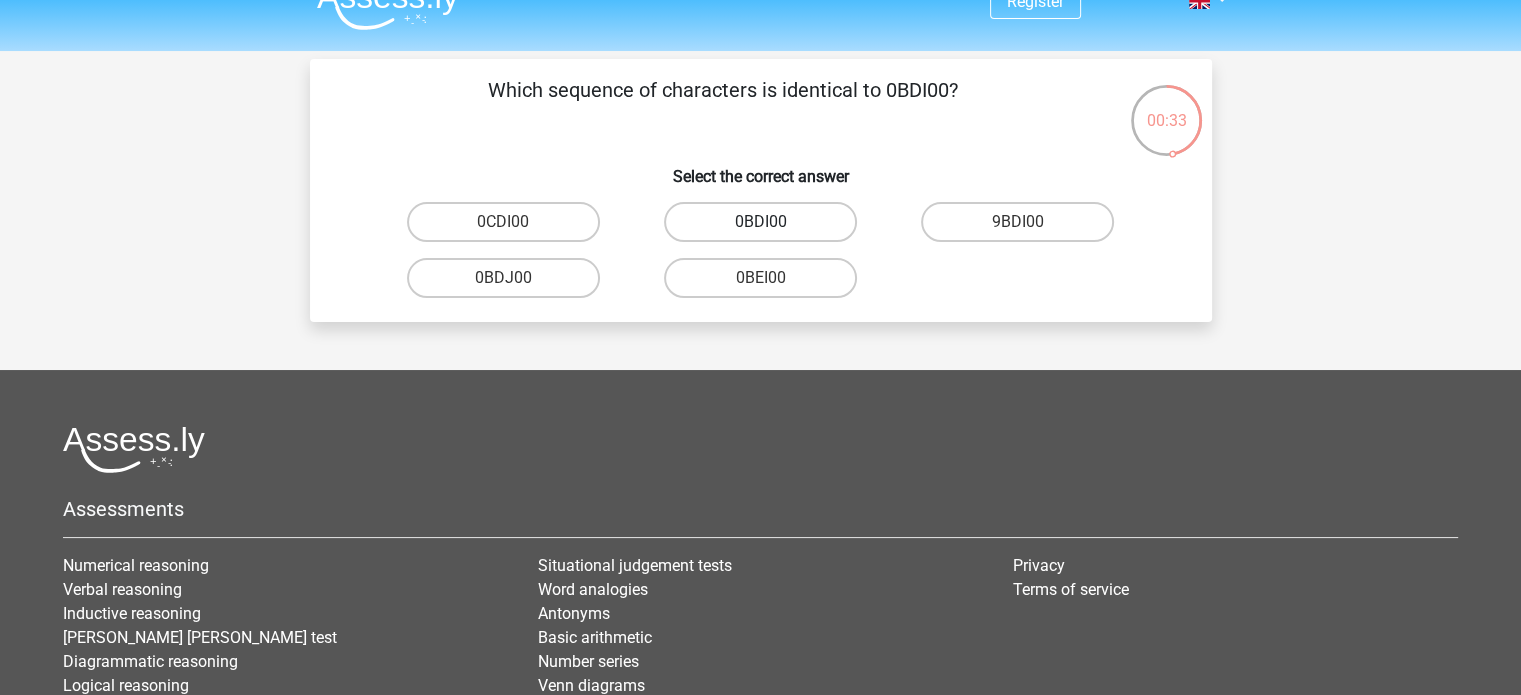 click on "0BDI00" at bounding box center (760, 222) 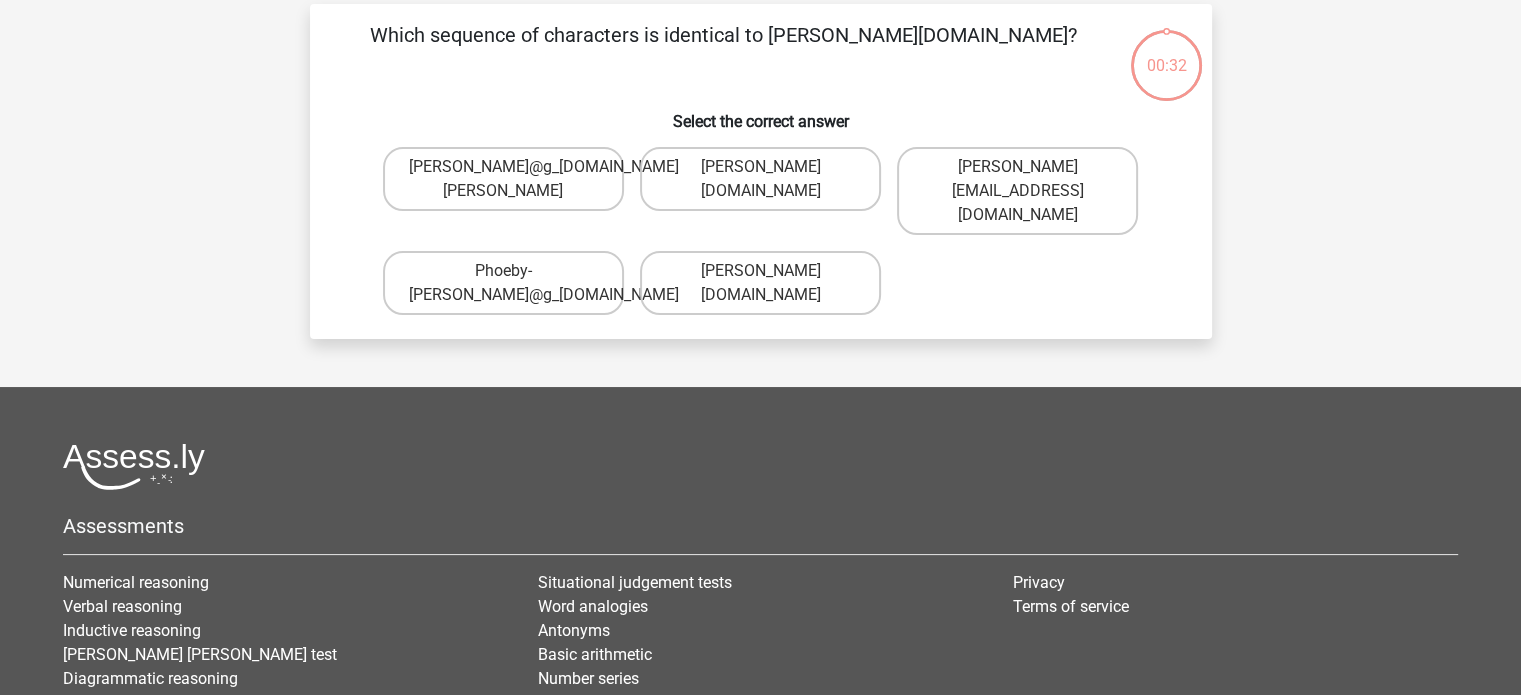 scroll, scrollTop: 92, scrollLeft: 0, axis: vertical 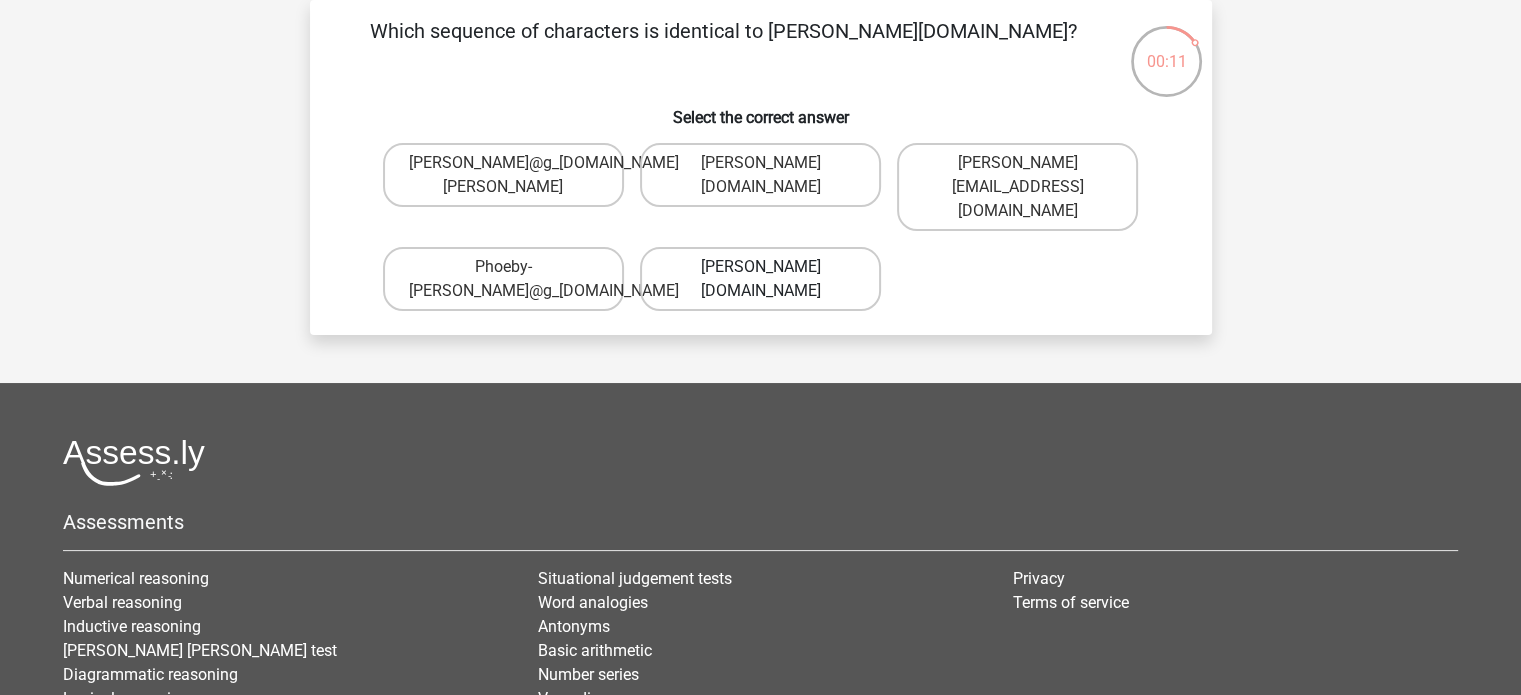 click on "Phoebe-Patterson@g_mail.gr" at bounding box center [760, 279] 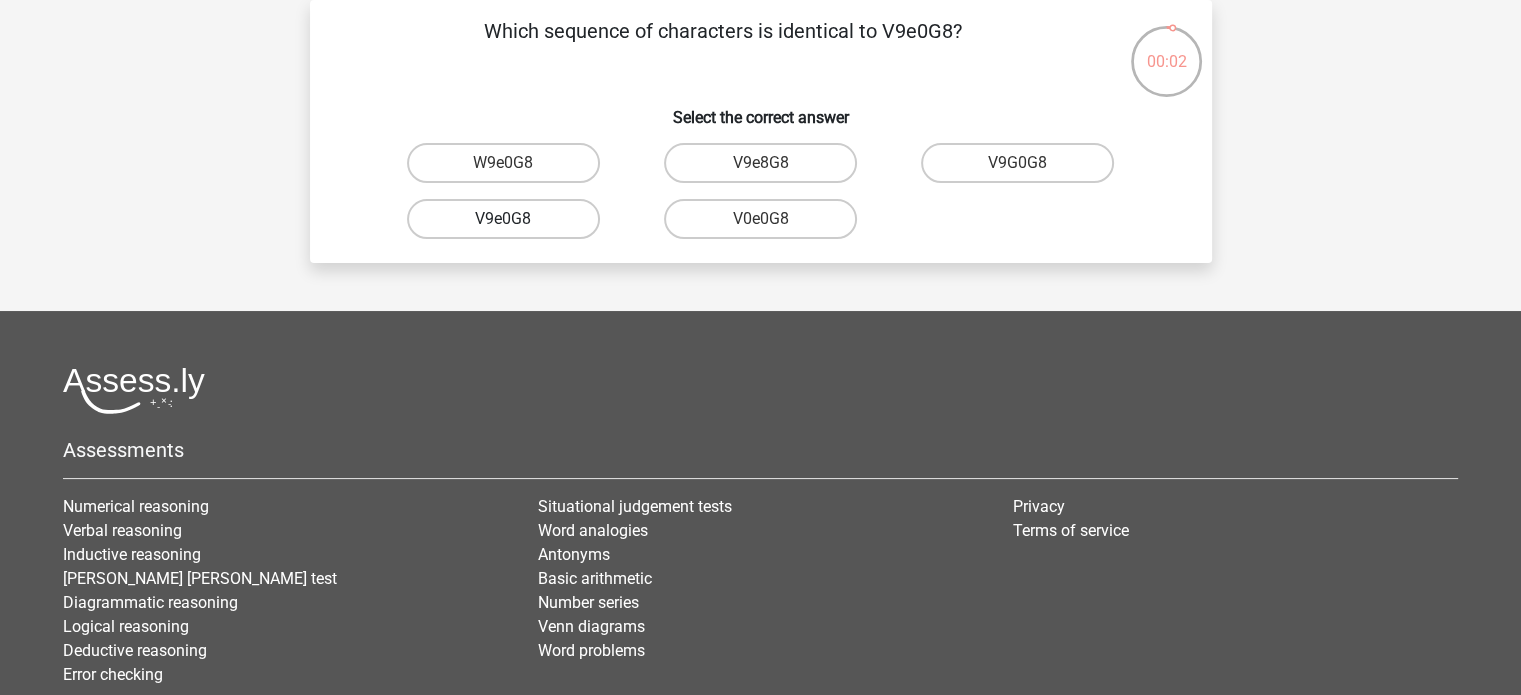 click on "V9e0G8" at bounding box center (503, 219) 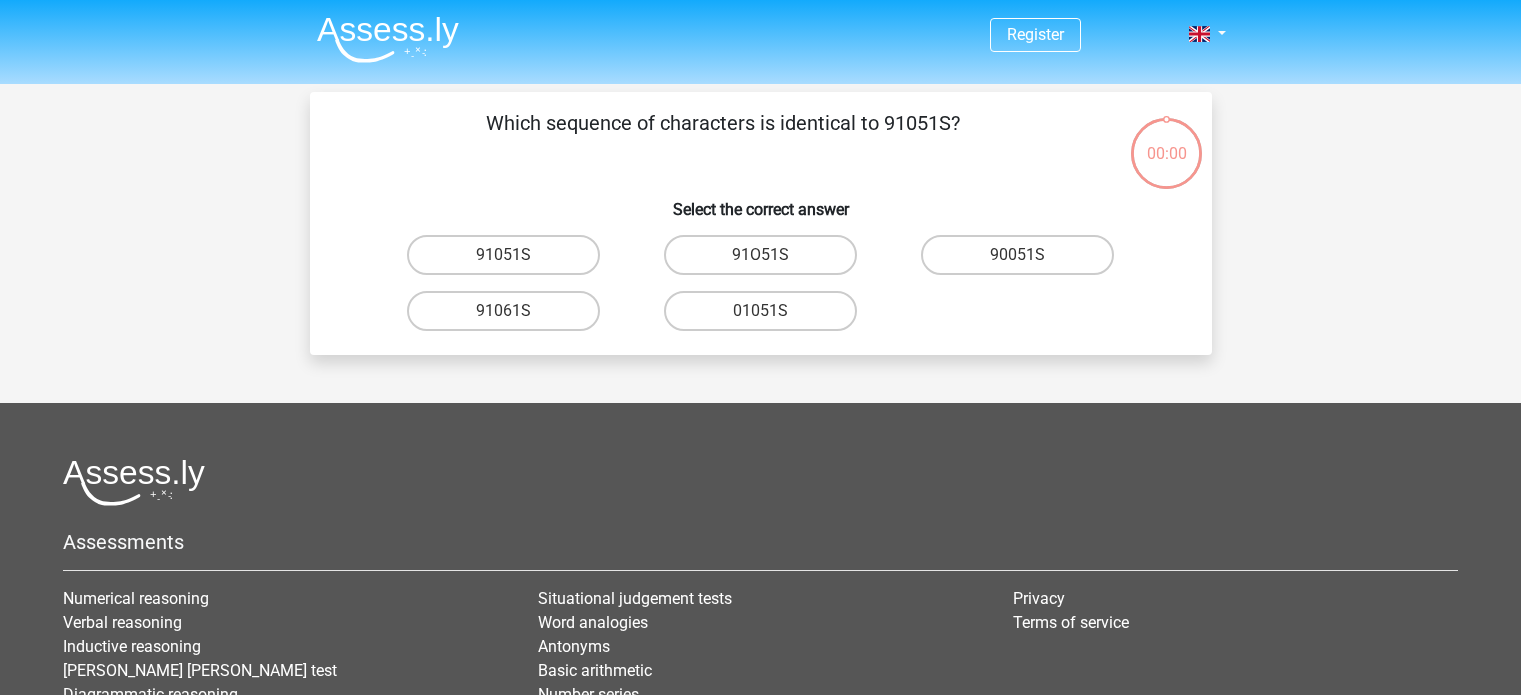 scroll, scrollTop: 92, scrollLeft: 0, axis: vertical 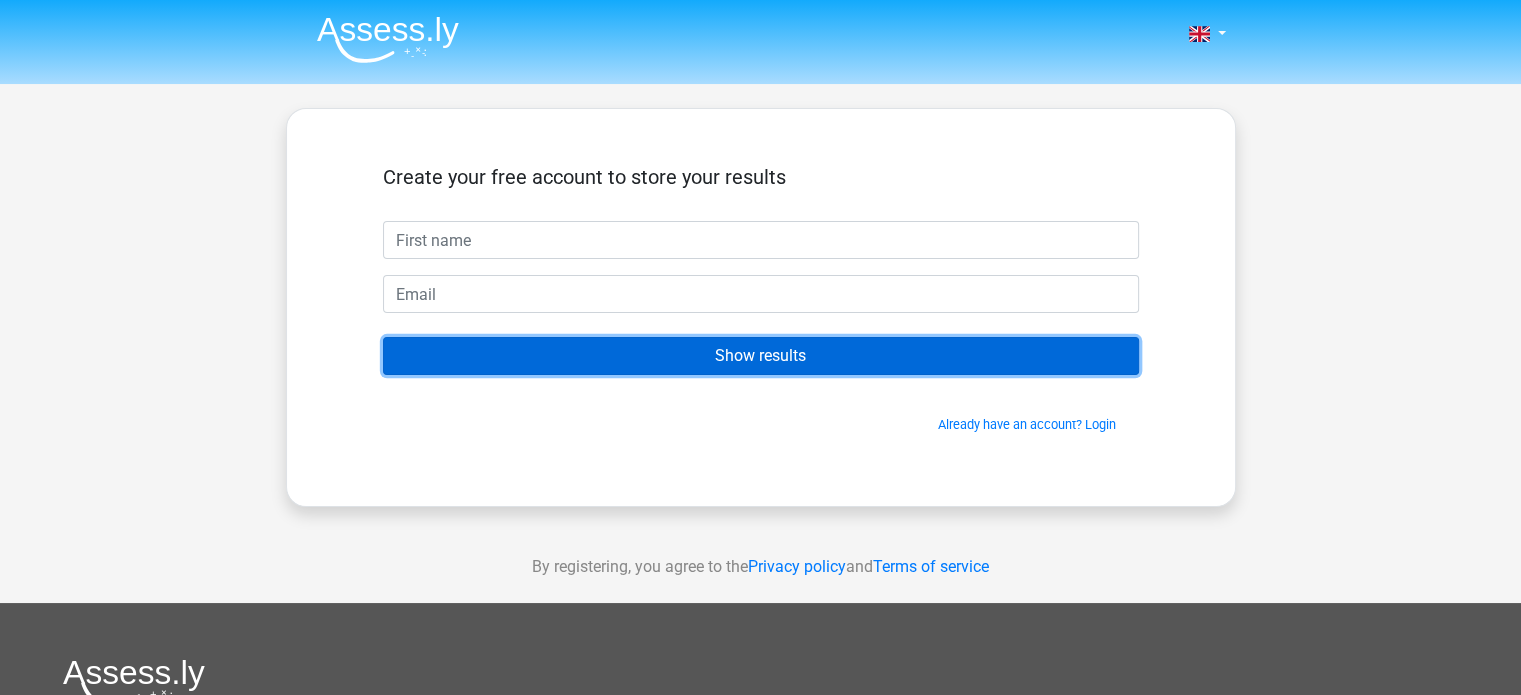 click on "Show results" at bounding box center [761, 356] 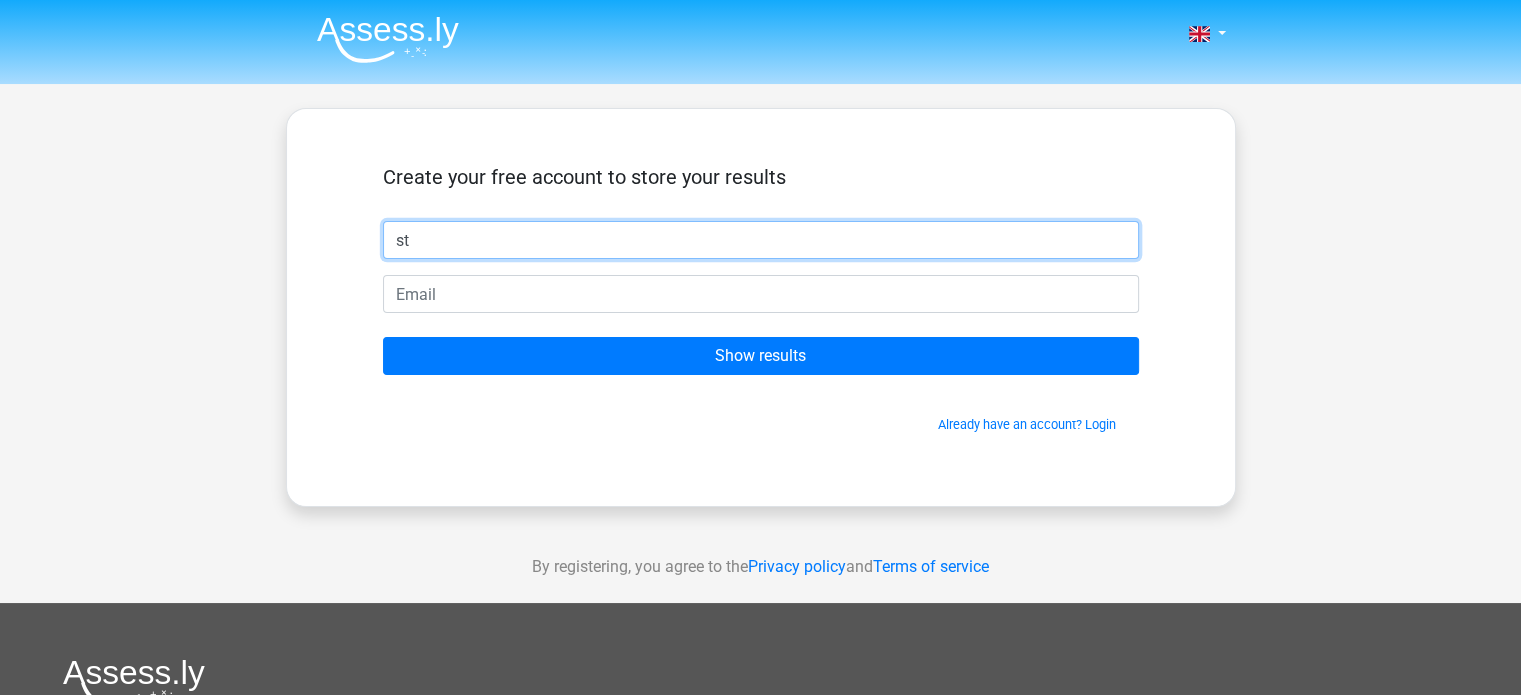 type on "s" 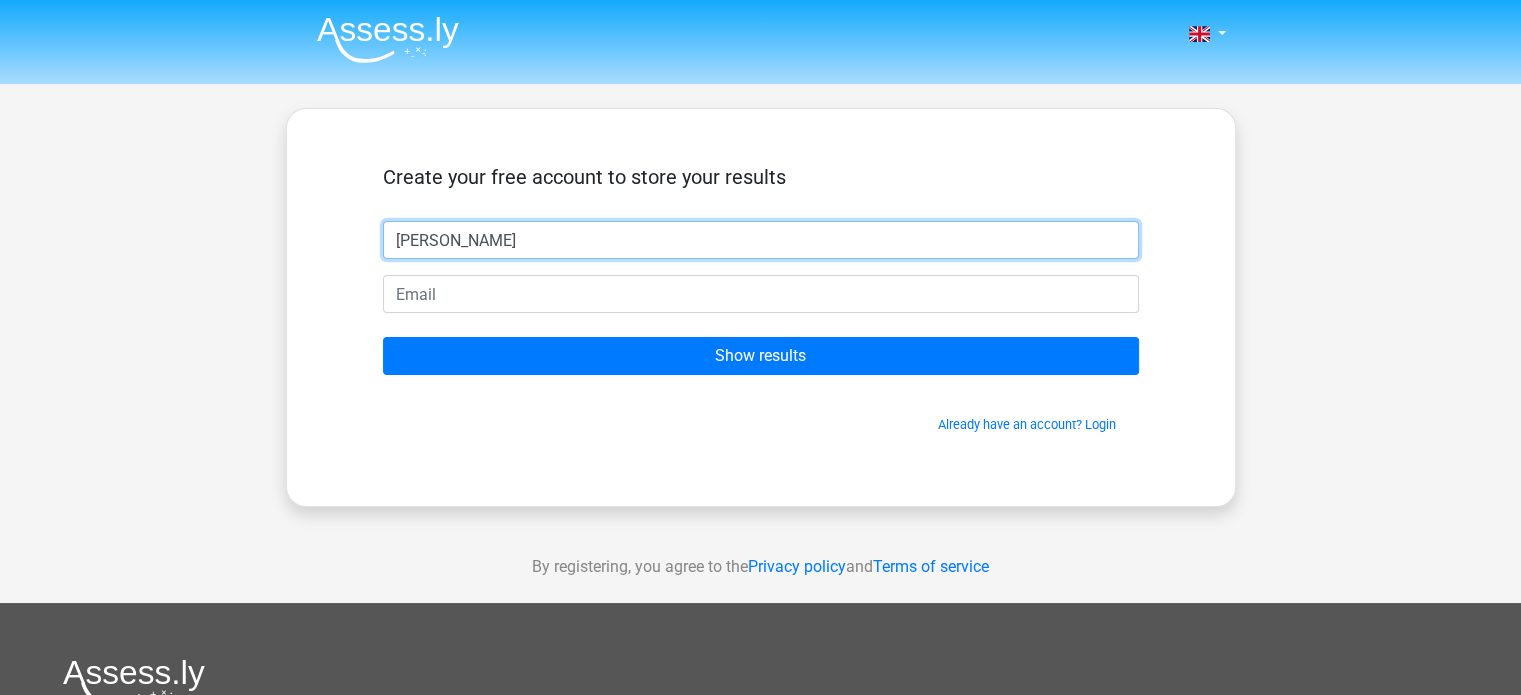 type on "[PERSON_NAME]" 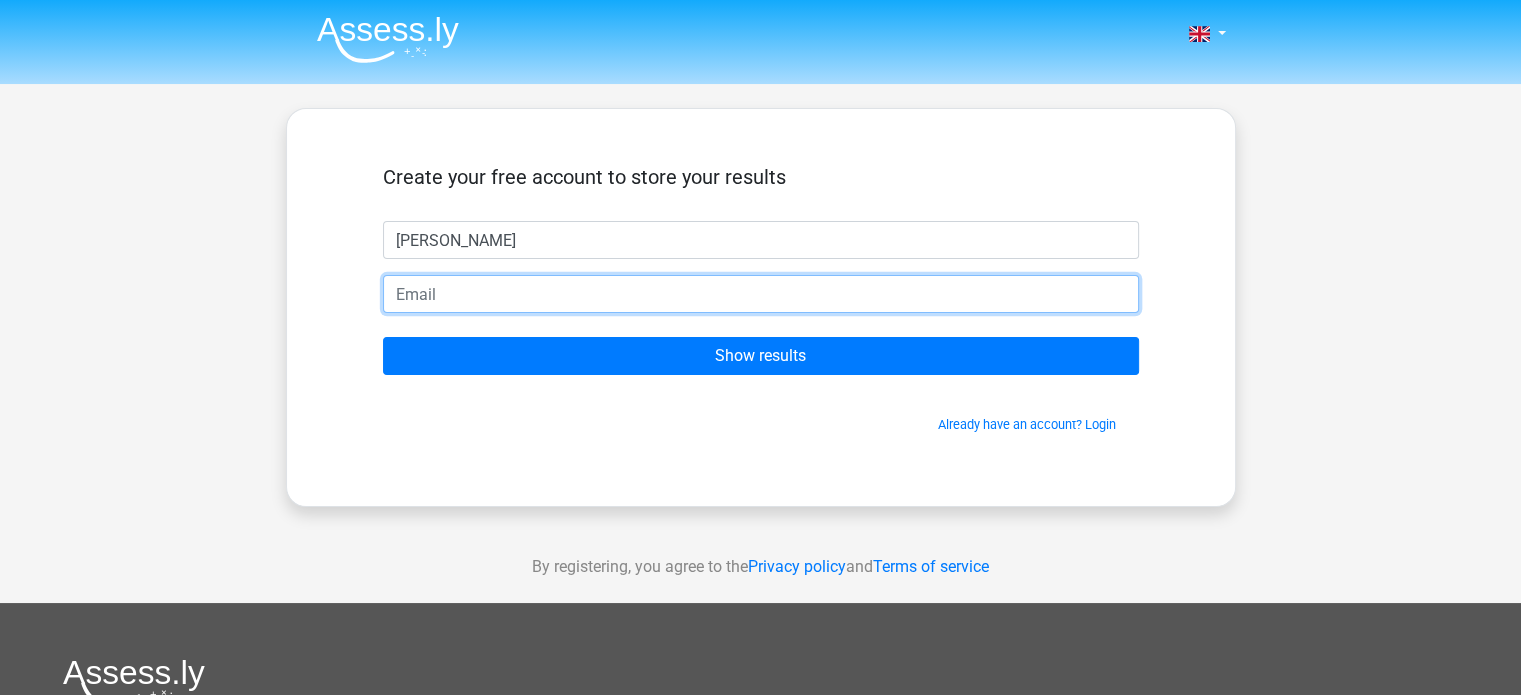 click at bounding box center (761, 294) 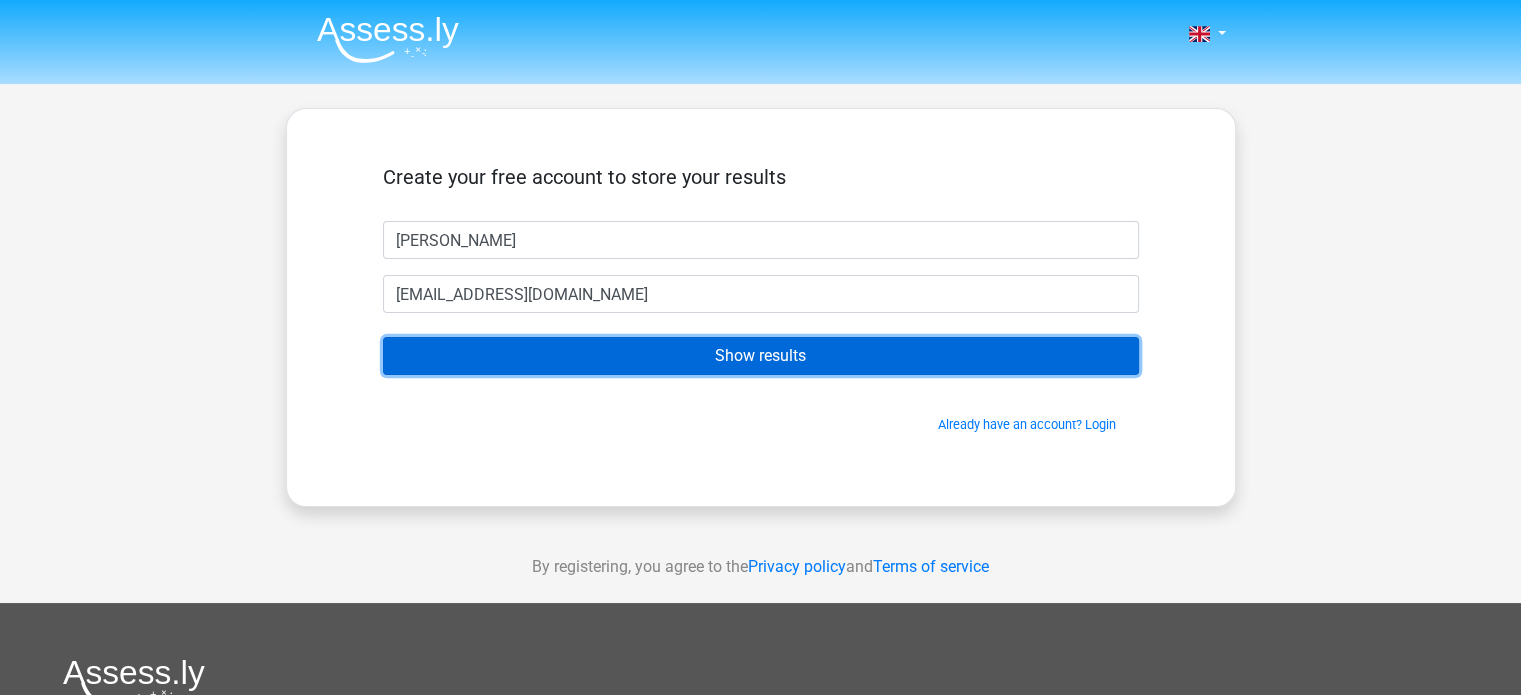 click on "Show results" at bounding box center (761, 356) 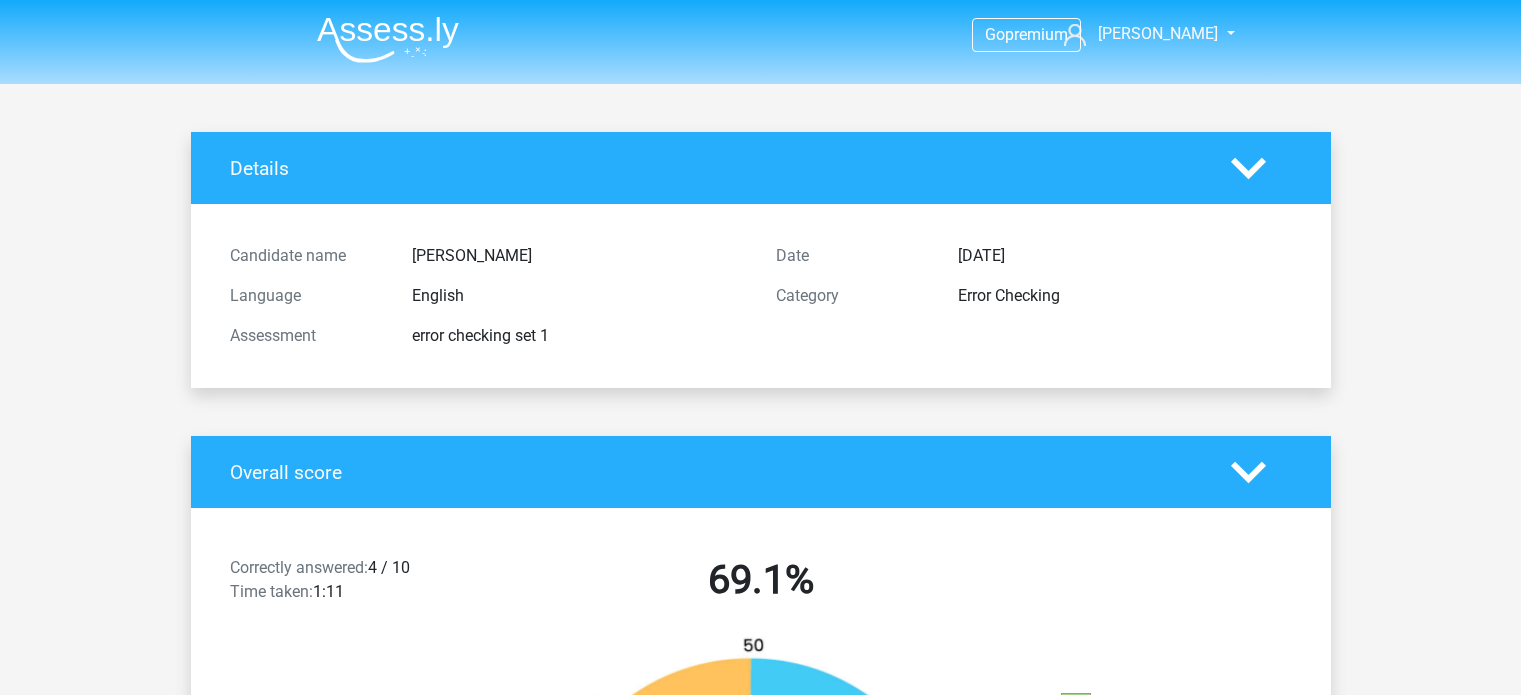 scroll, scrollTop: 0, scrollLeft: 0, axis: both 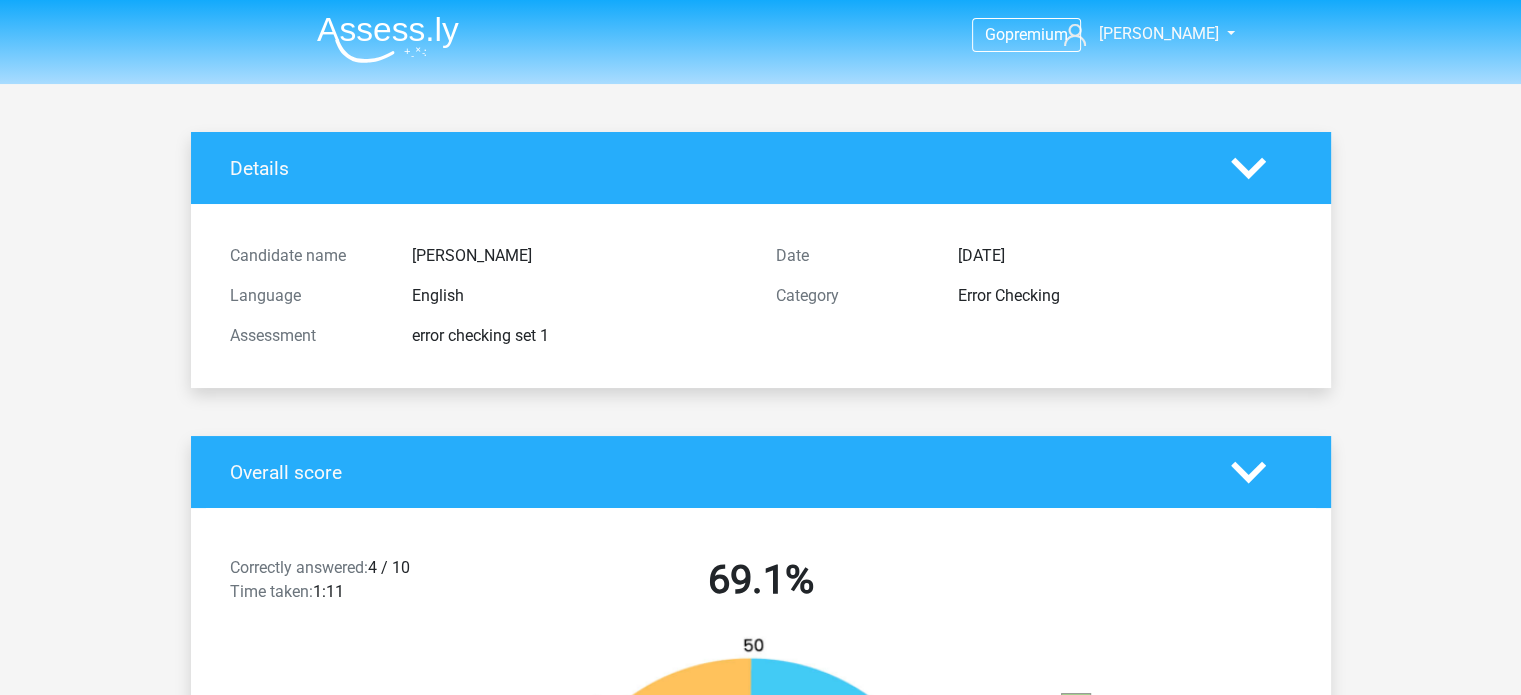 click at bounding box center (388, 39) 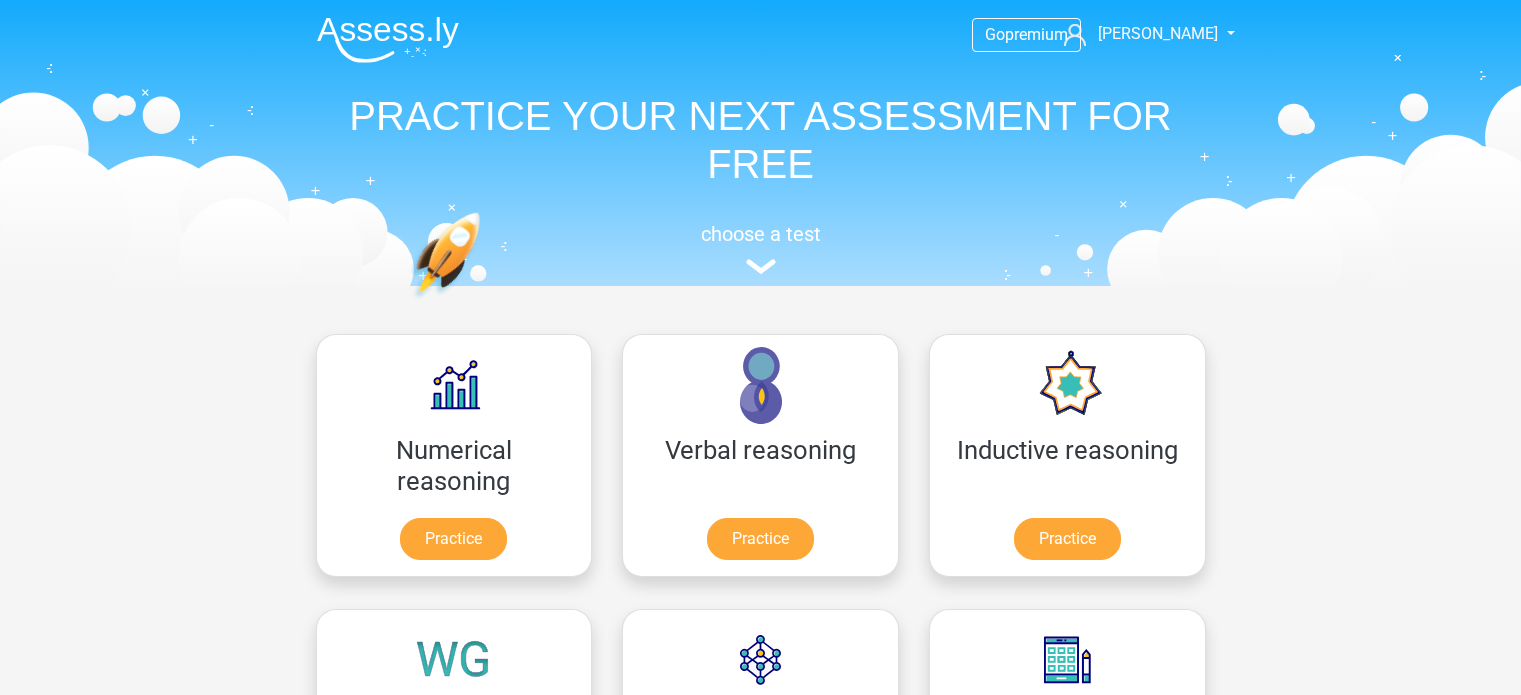 scroll, scrollTop: 0, scrollLeft: 0, axis: both 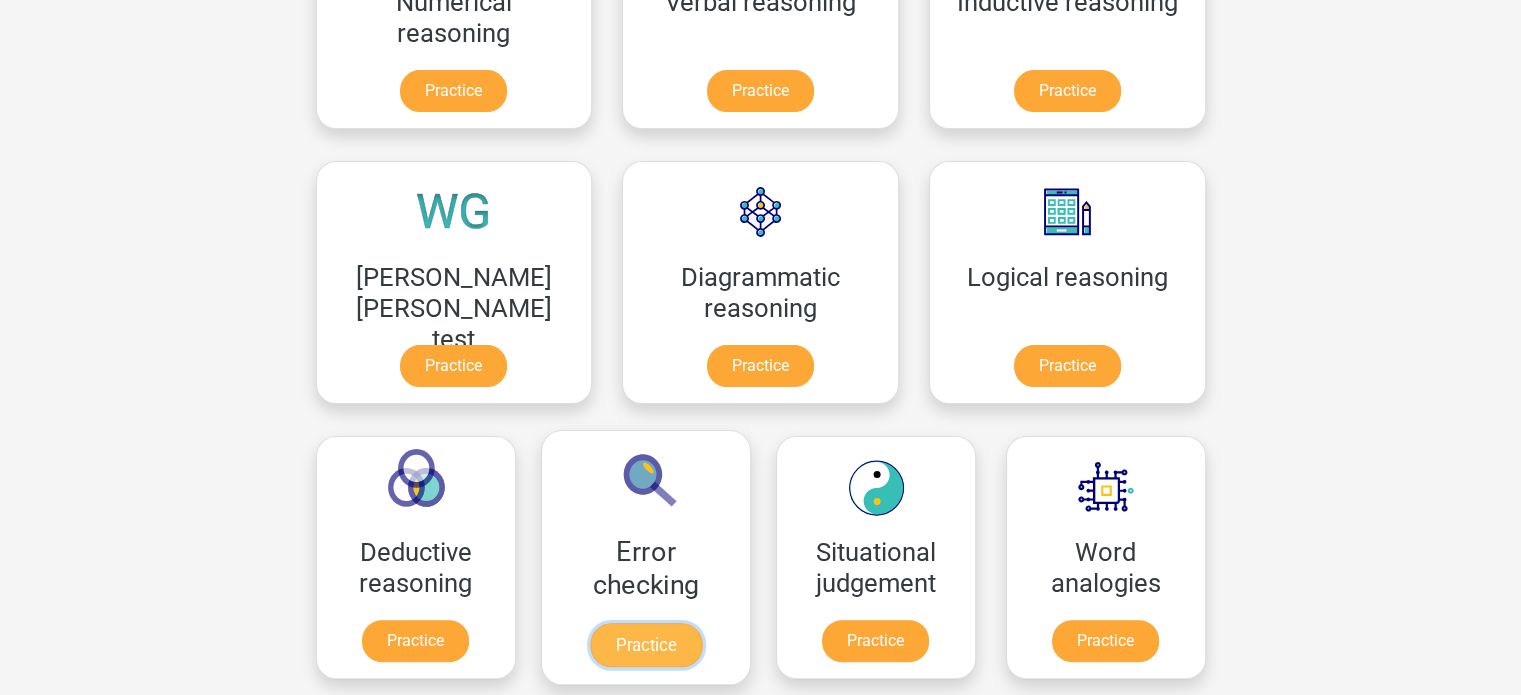 click on "Practice" at bounding box center [645, 645] 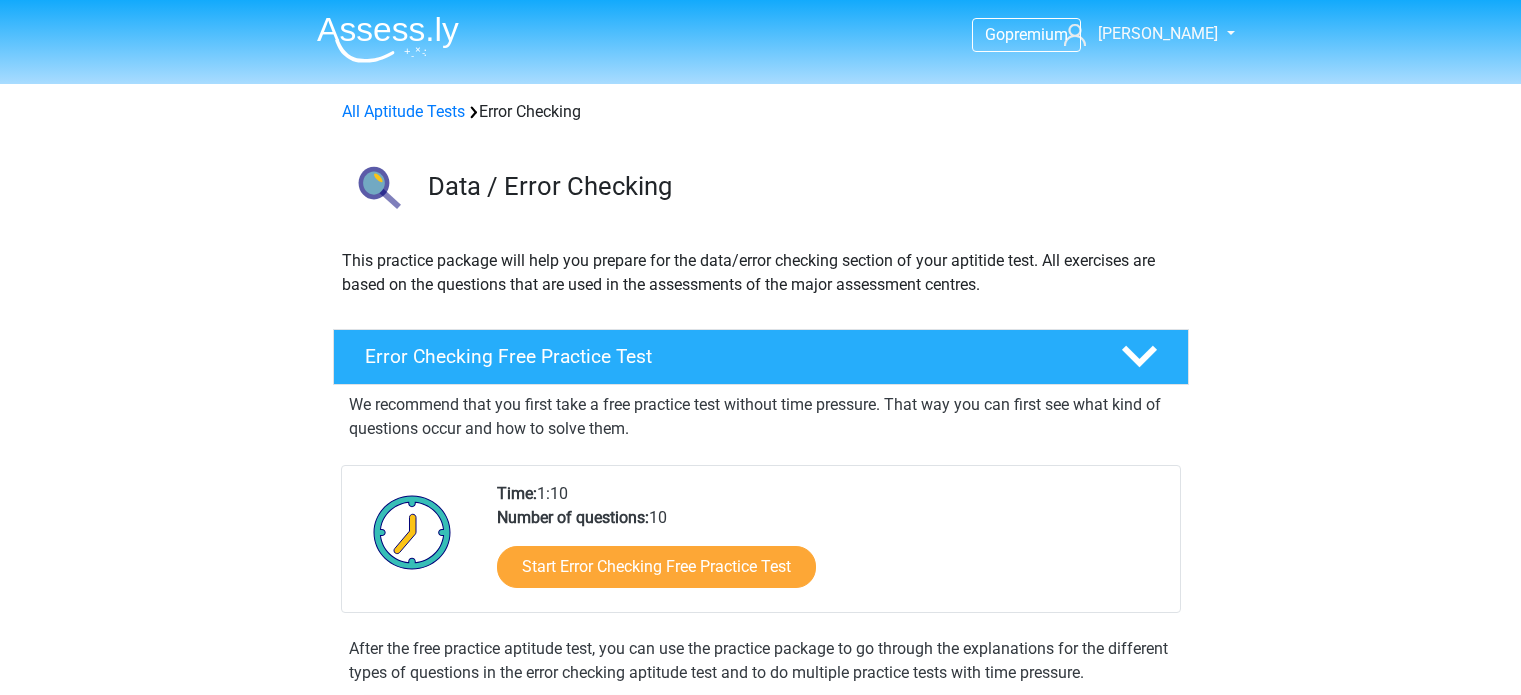 scroll, scrollTop: 0, scrollLeft: 0, axis: both 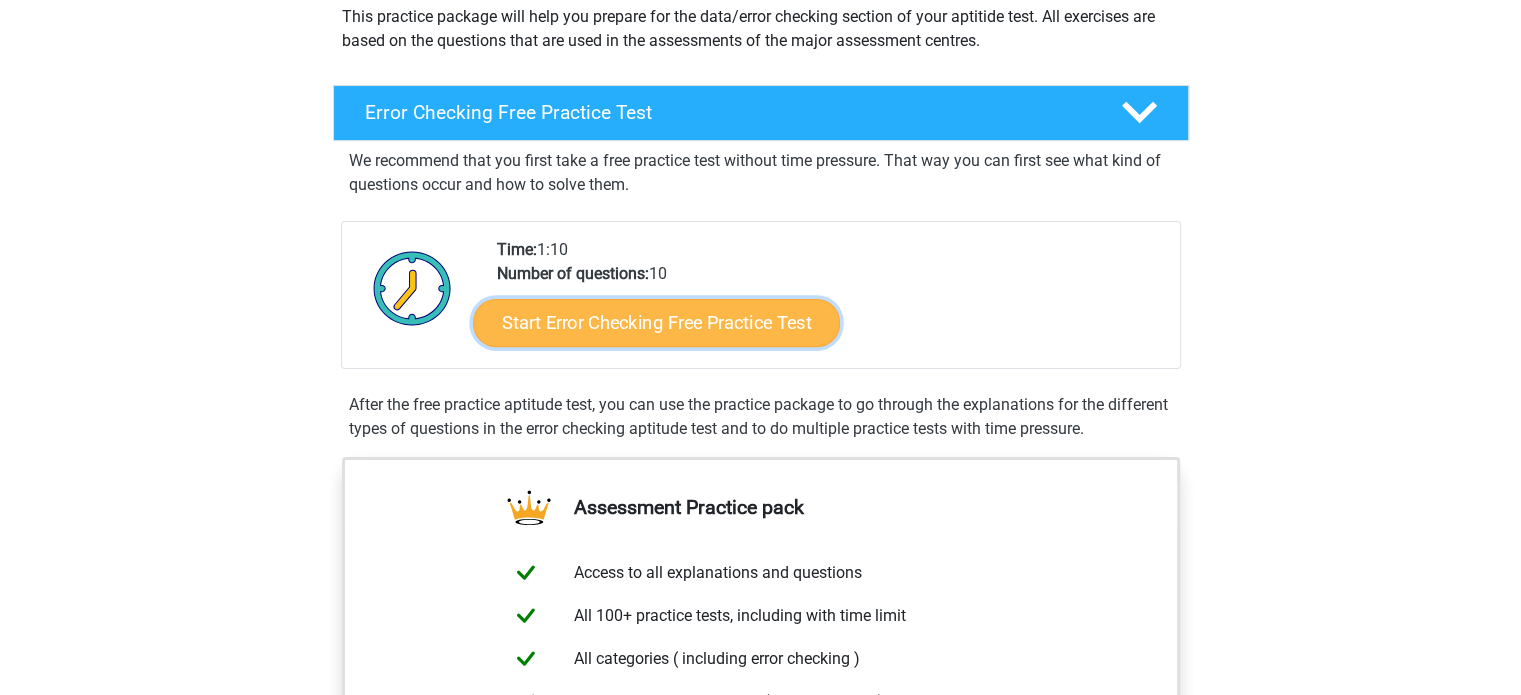 click on "Start Error Checking
Free Practice Test" at bounding box center [656, 323] 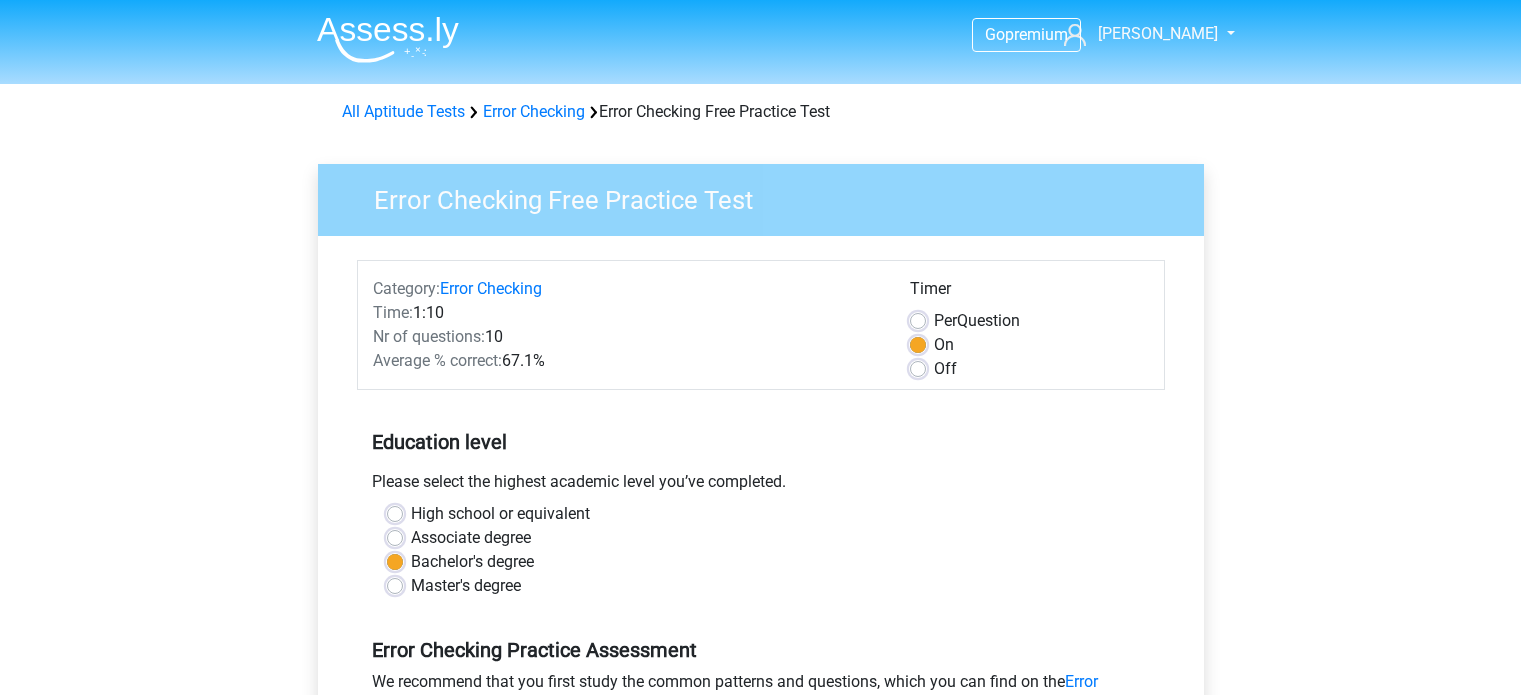 scroll, scrollTop: 0, scrollLeft: 0, axis: both 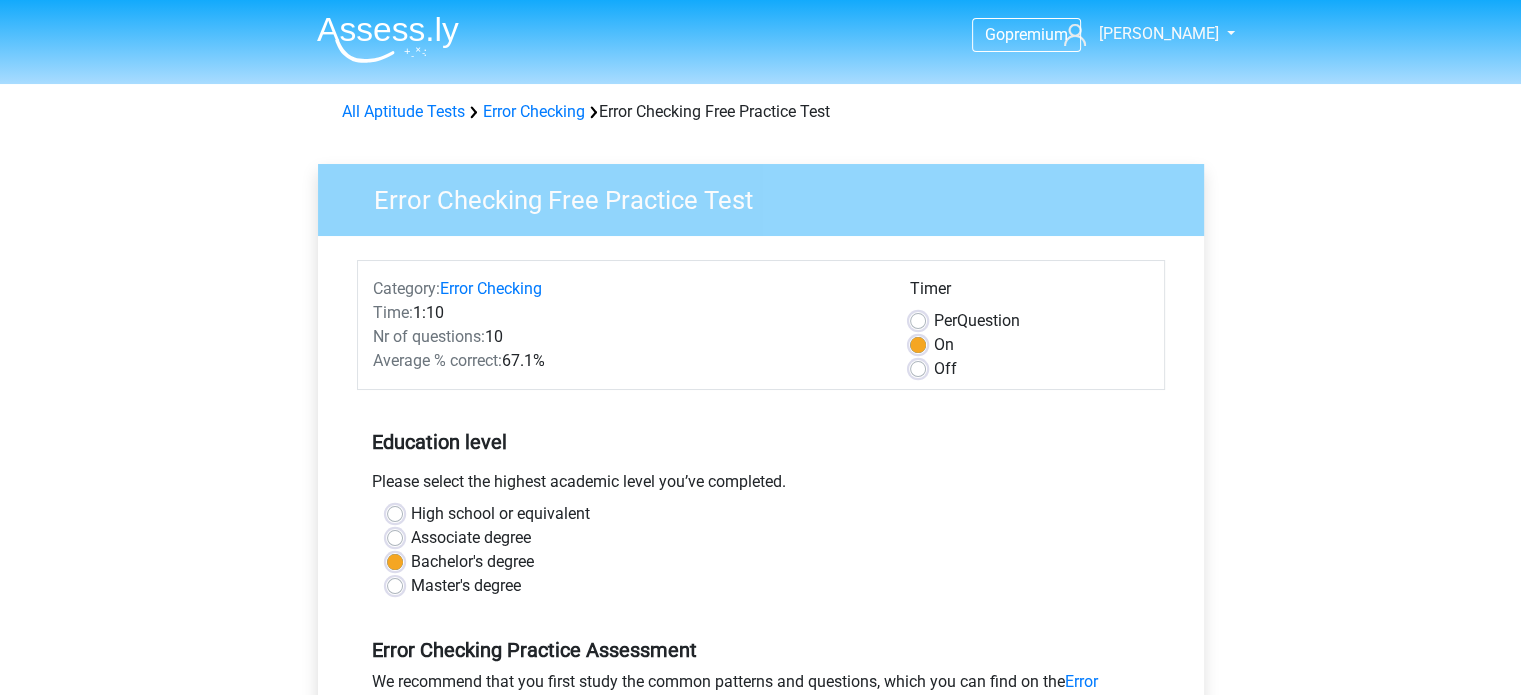 click on "Per  Question" at bounding box center (977, 321) 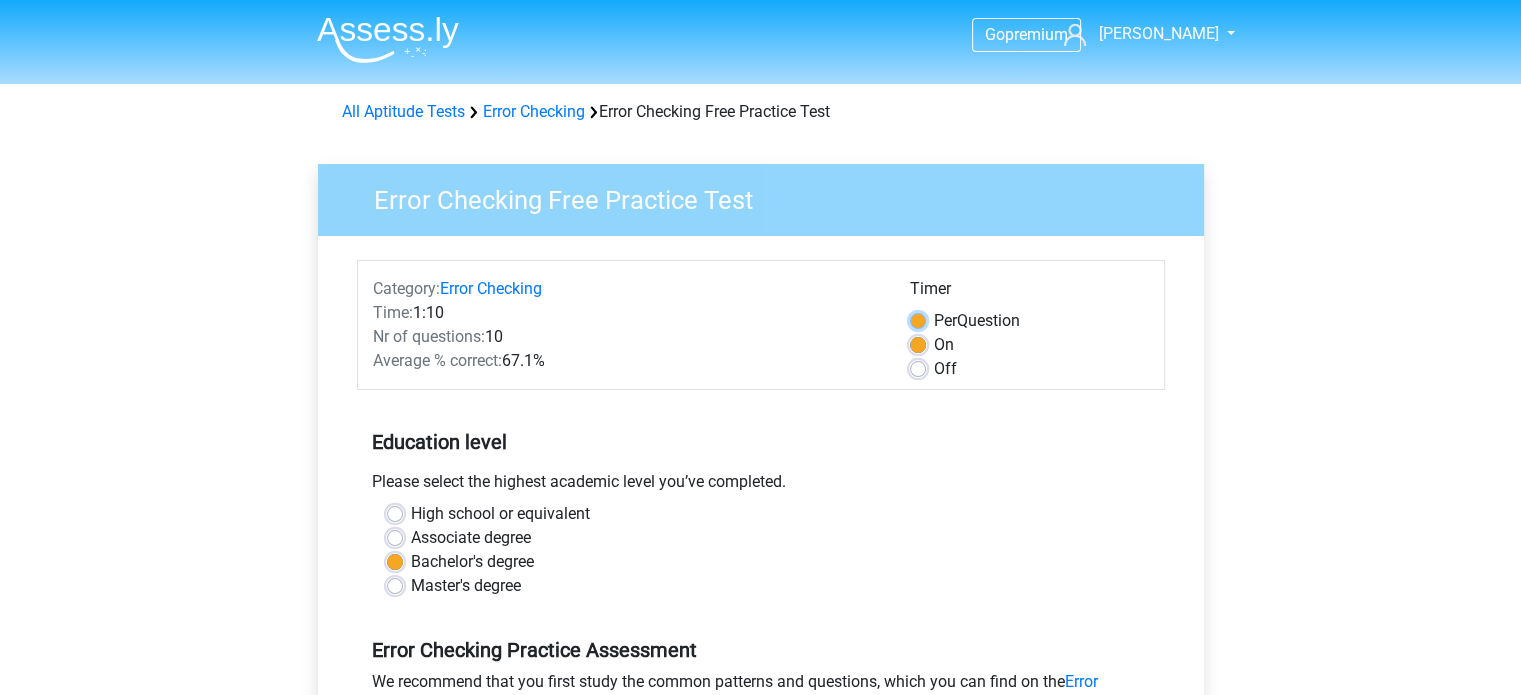 click on "Per  Question" at bounding box center [918, 319] 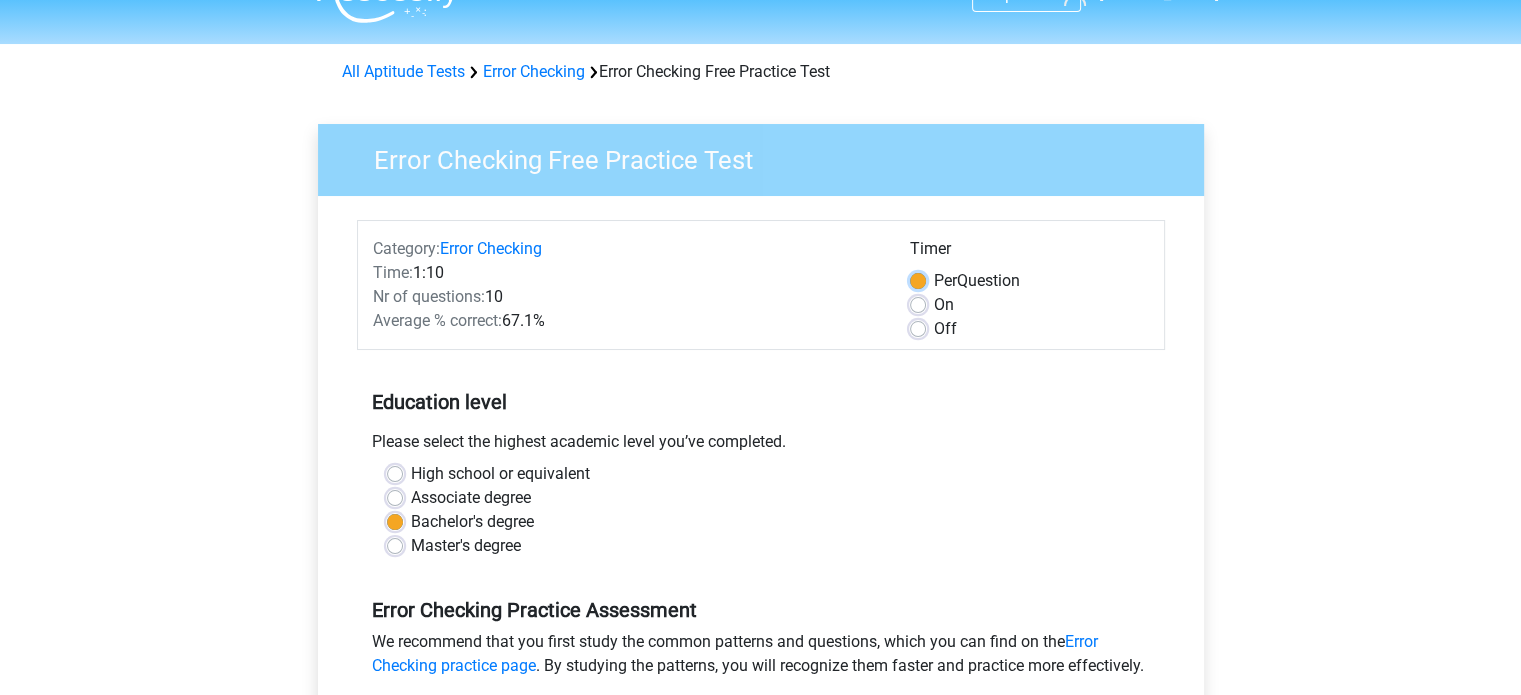 scroll, scrollTop: 54, scrollLeft: 0, axis: vertical 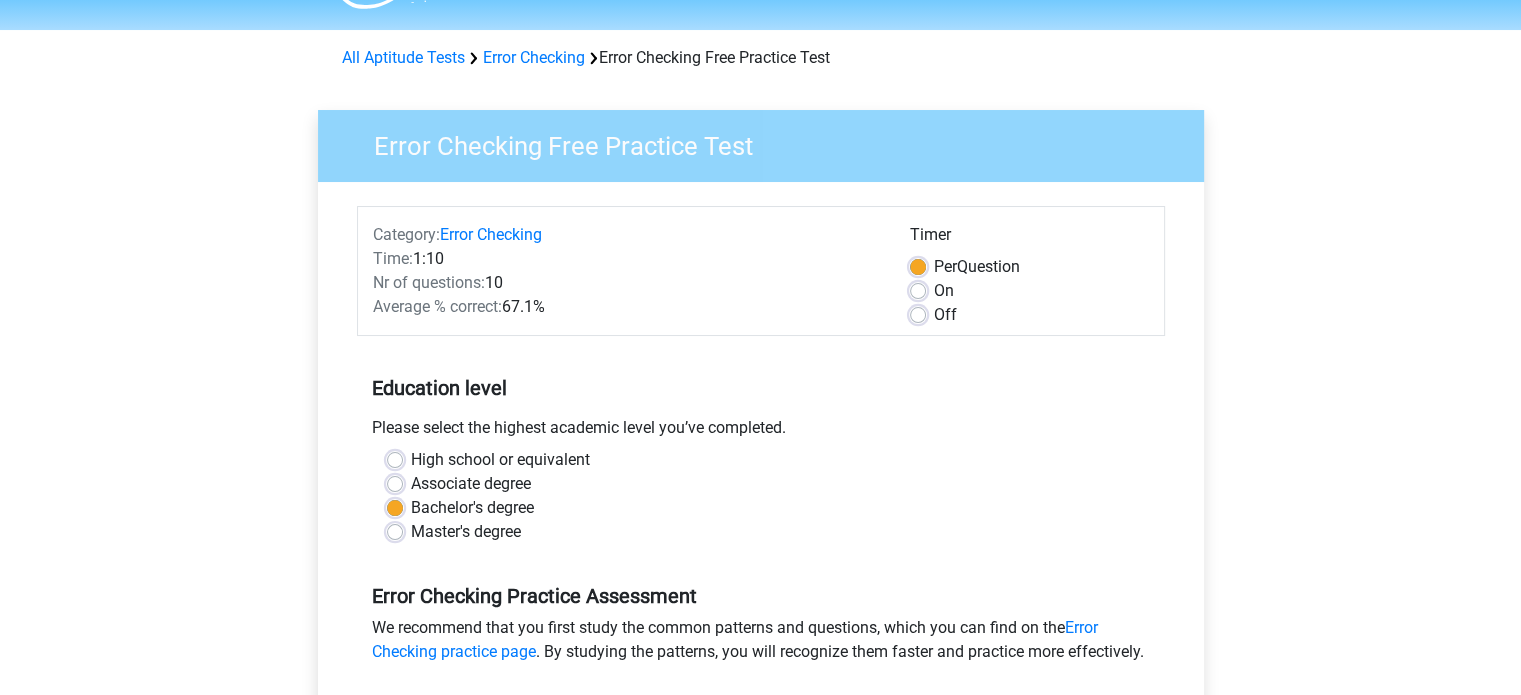 click on "Time:  1:10" at bounding box center (626, 259) 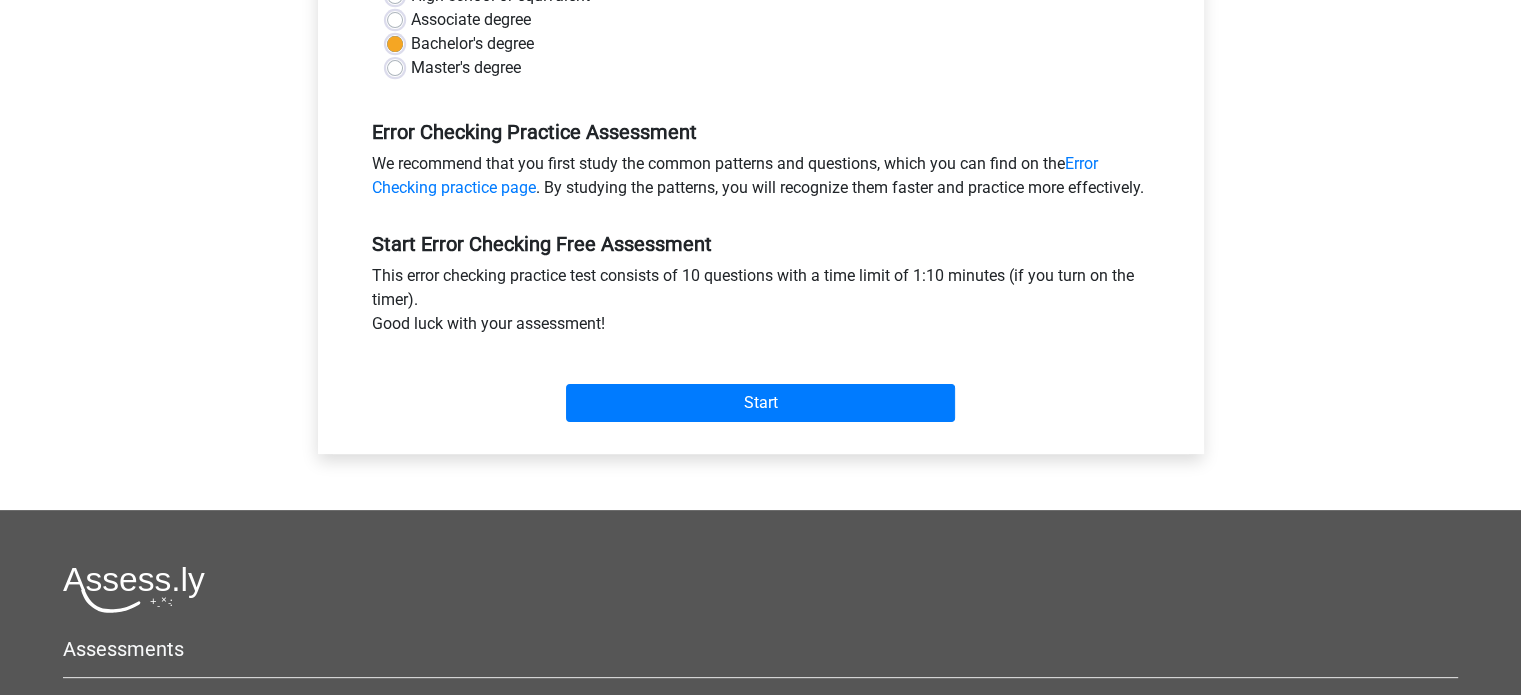 scroll, scrollTop: 420, scrollLeft: 0, axis: vertical 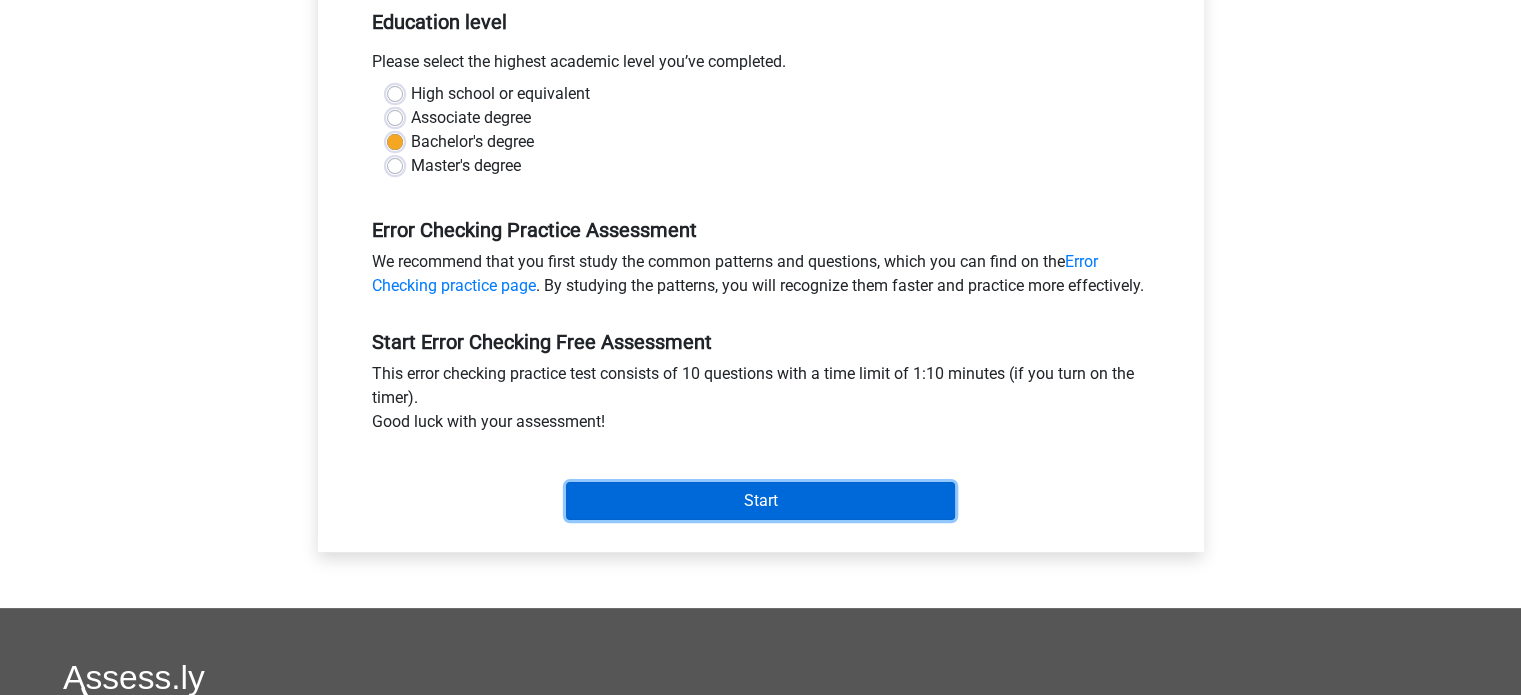 click on "Start" at bounding box center [760, 501] 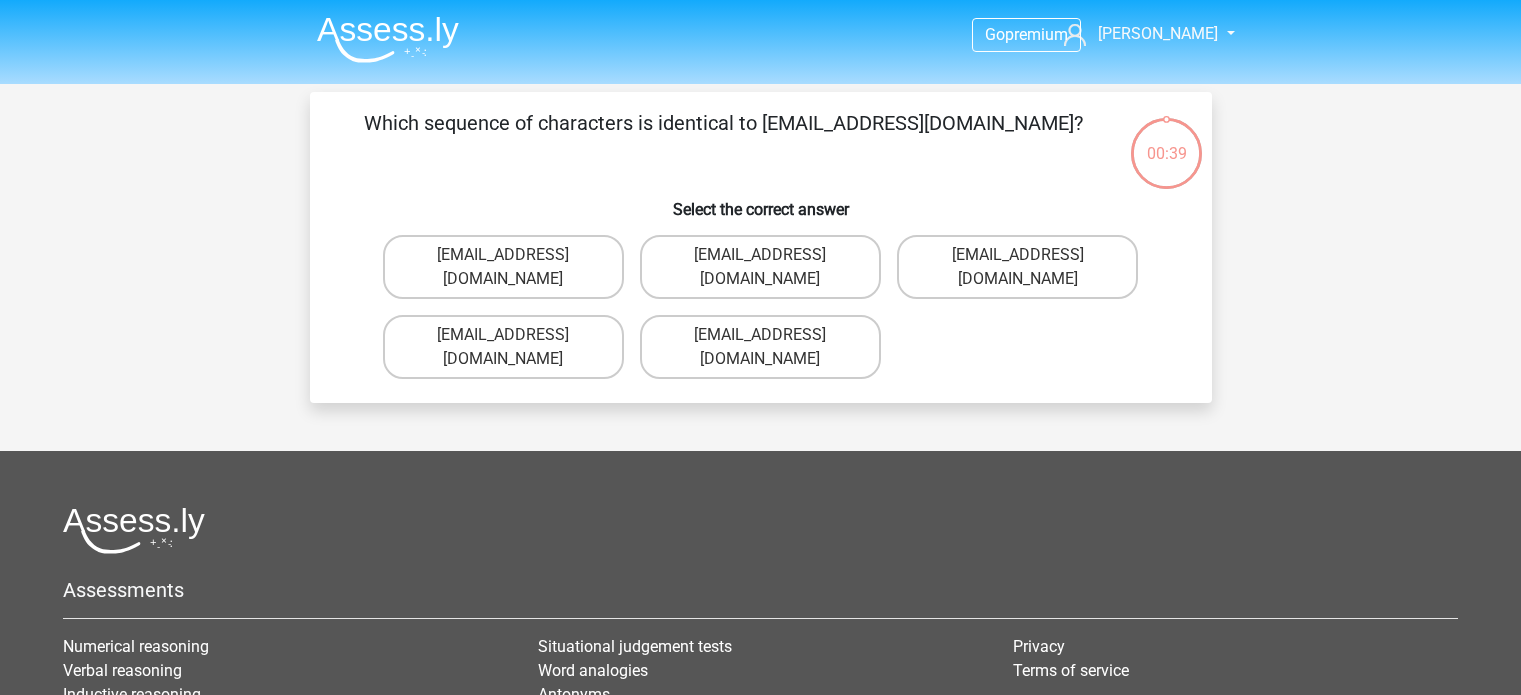 scroll, scrollTop: 0, scrollLeft: 0, axis: both 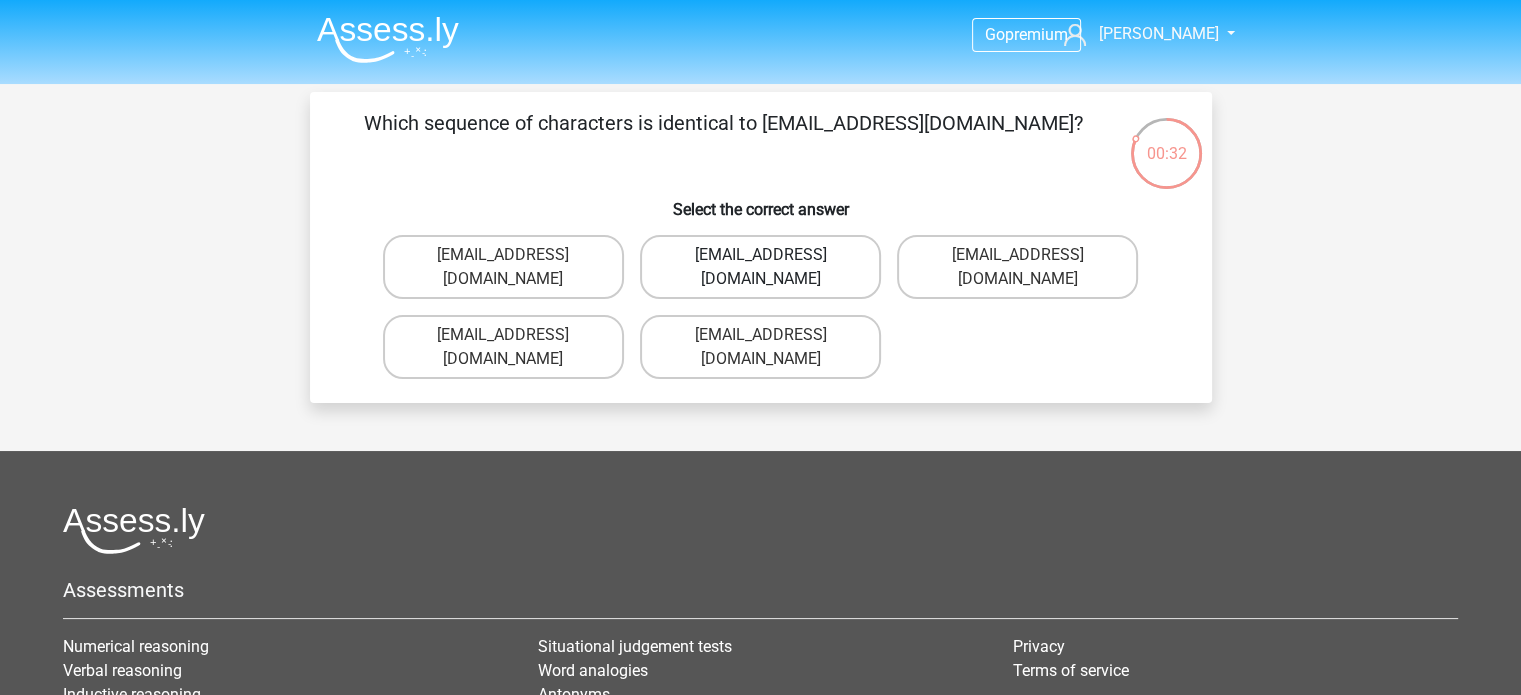 click on "[EMAIL_ADDRESS][DOMAIN_NAME]" at bounding box center [760, 267] 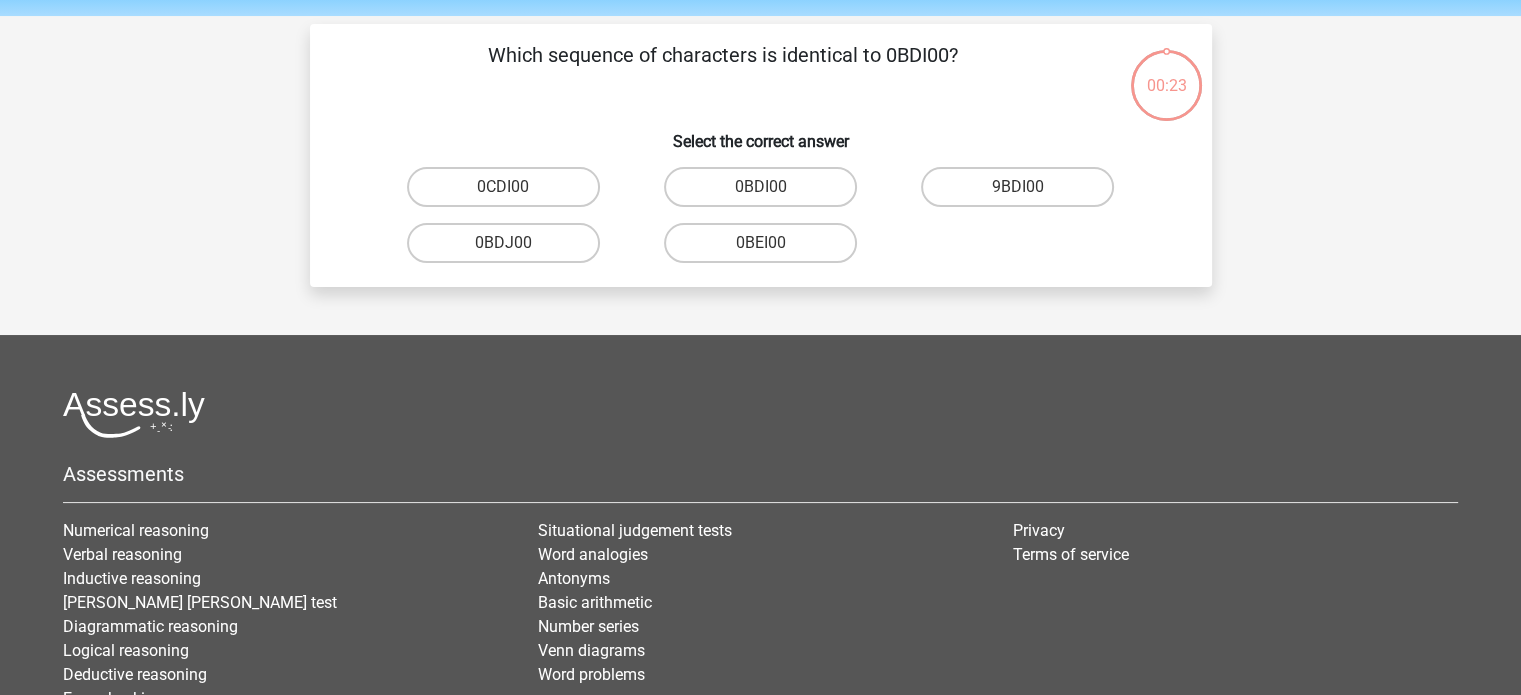 scroll, scrollTop: 92, scrollLeft: 0, axis: vertical 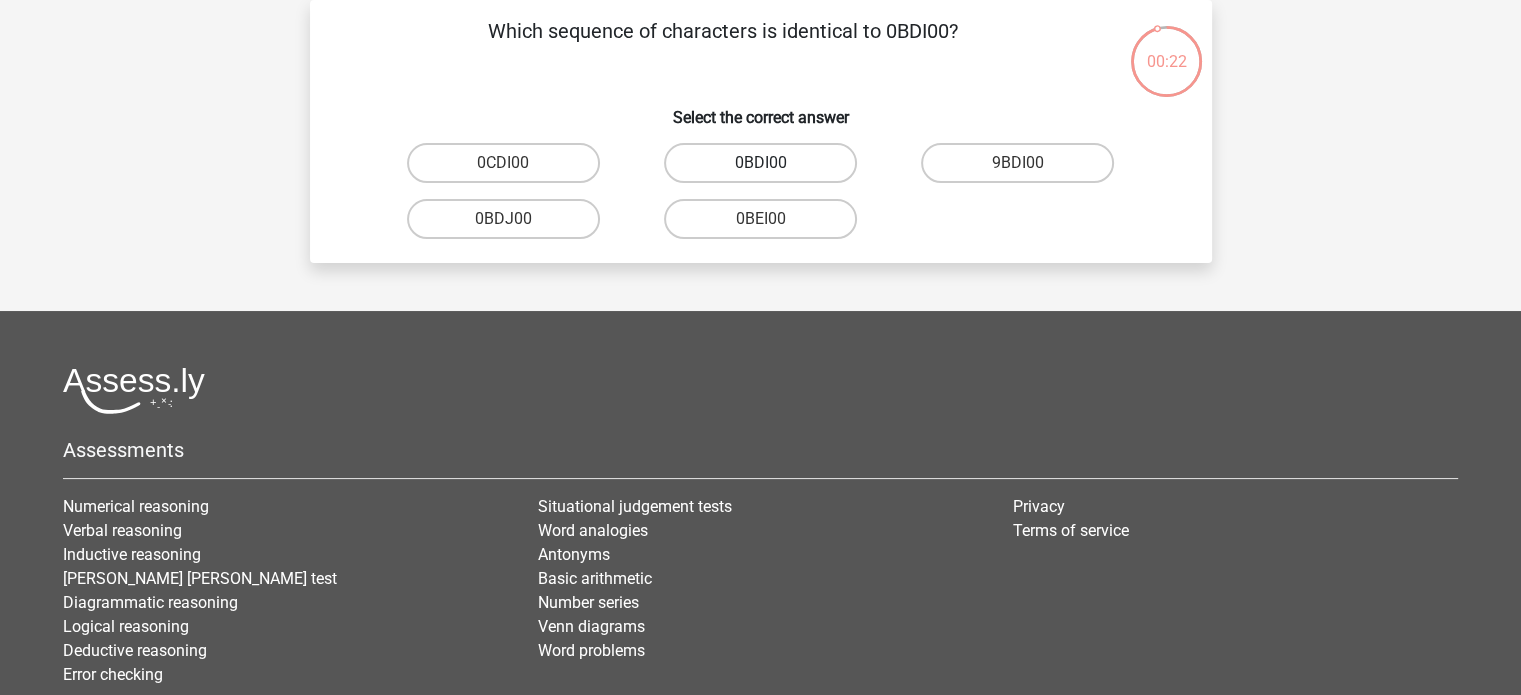 click on "0BDI00" at bounding box center [760, 163] 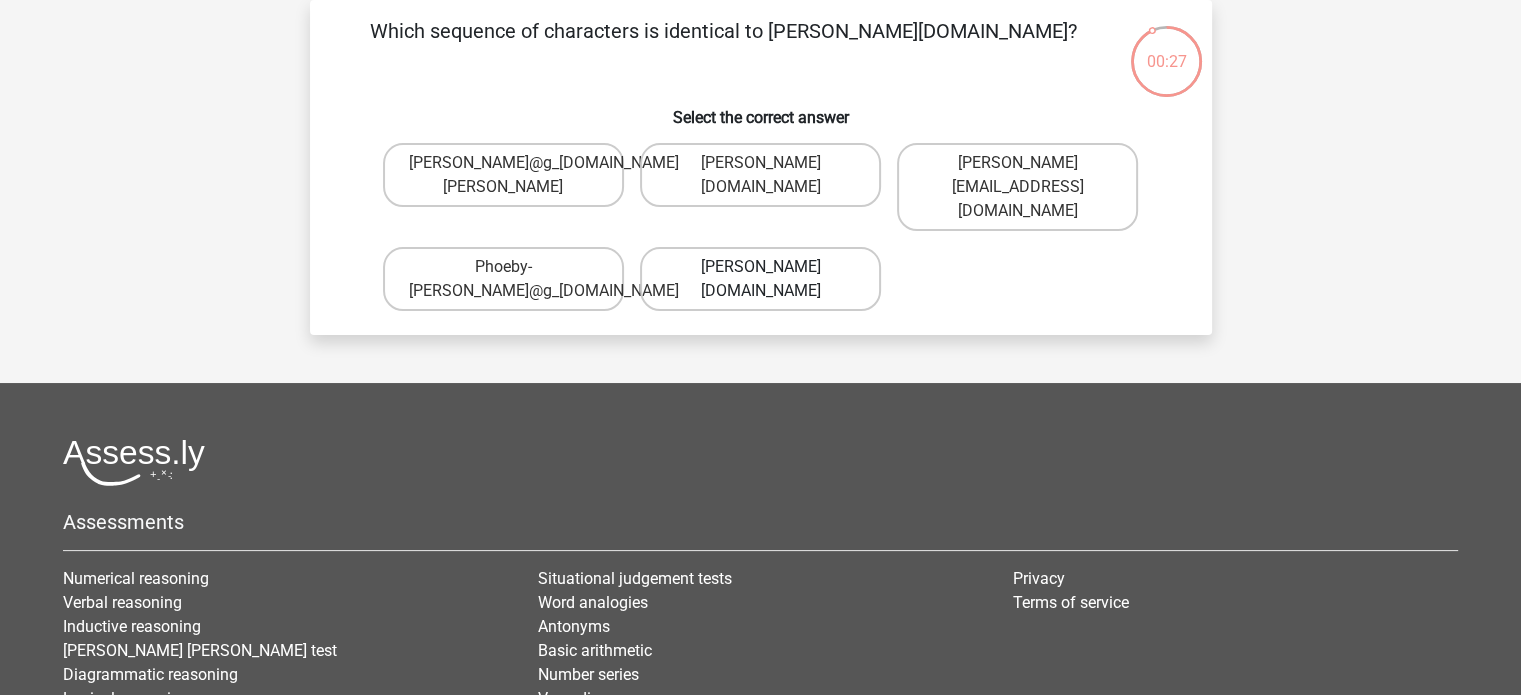 click on "Phoebe-Patterson@g_mail.gr" at bounding box center (760, 279) 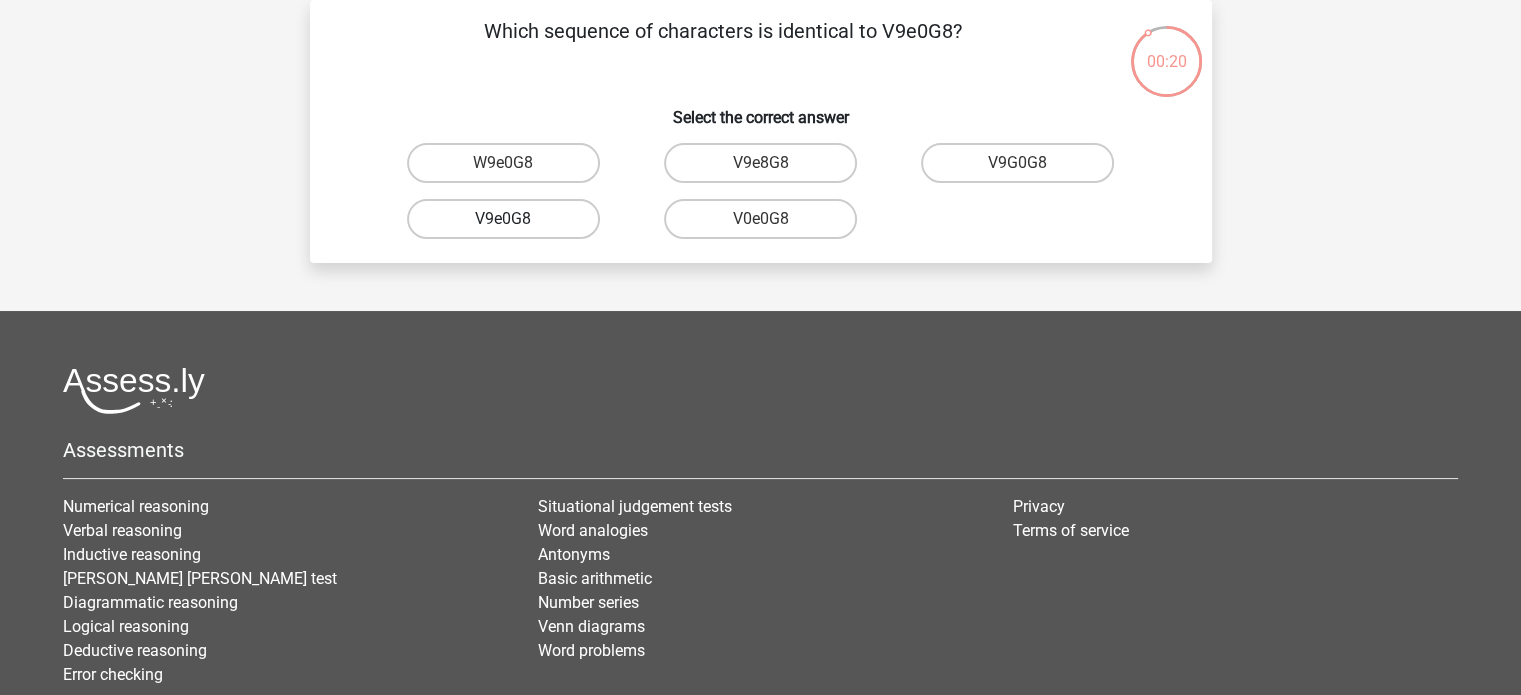click on "V9e0G8" at bounding box center [503, 219] 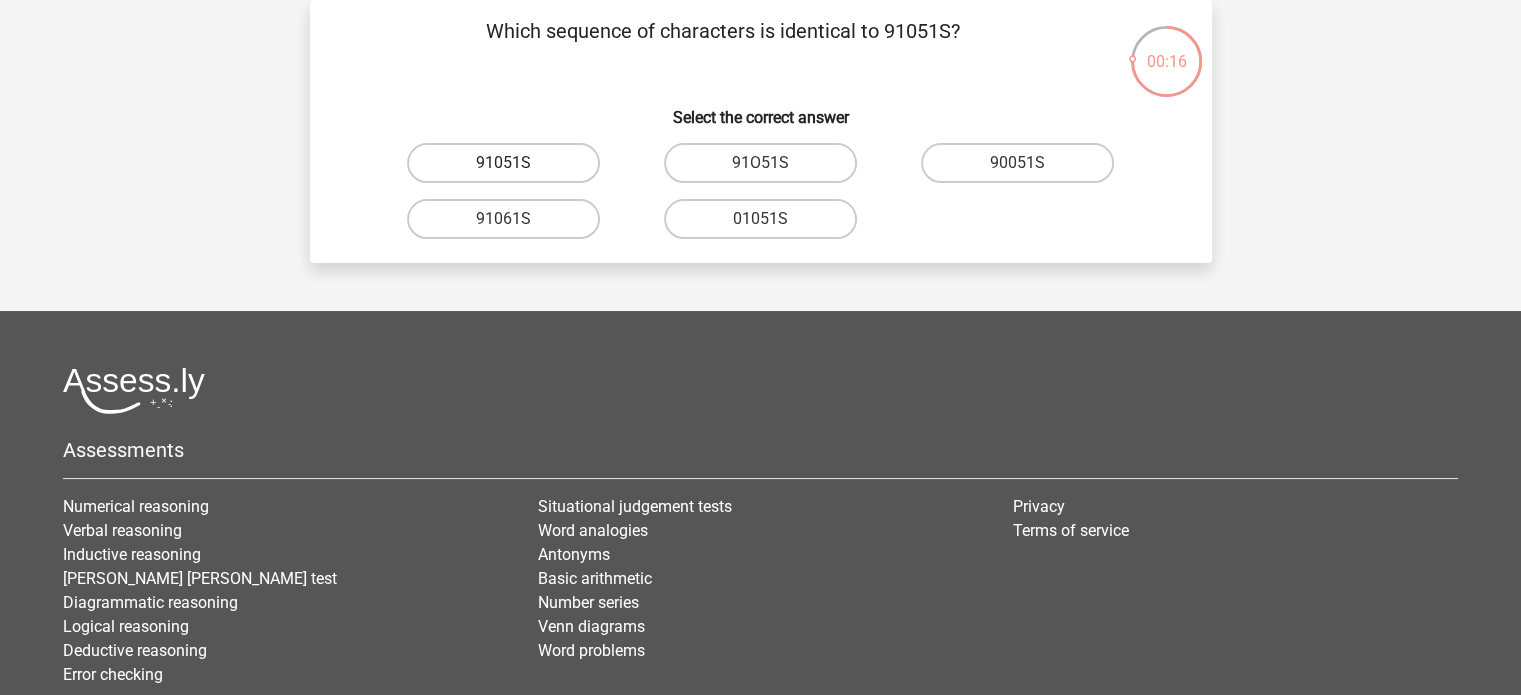 click on "91051S" at bounding box center [503, 163] 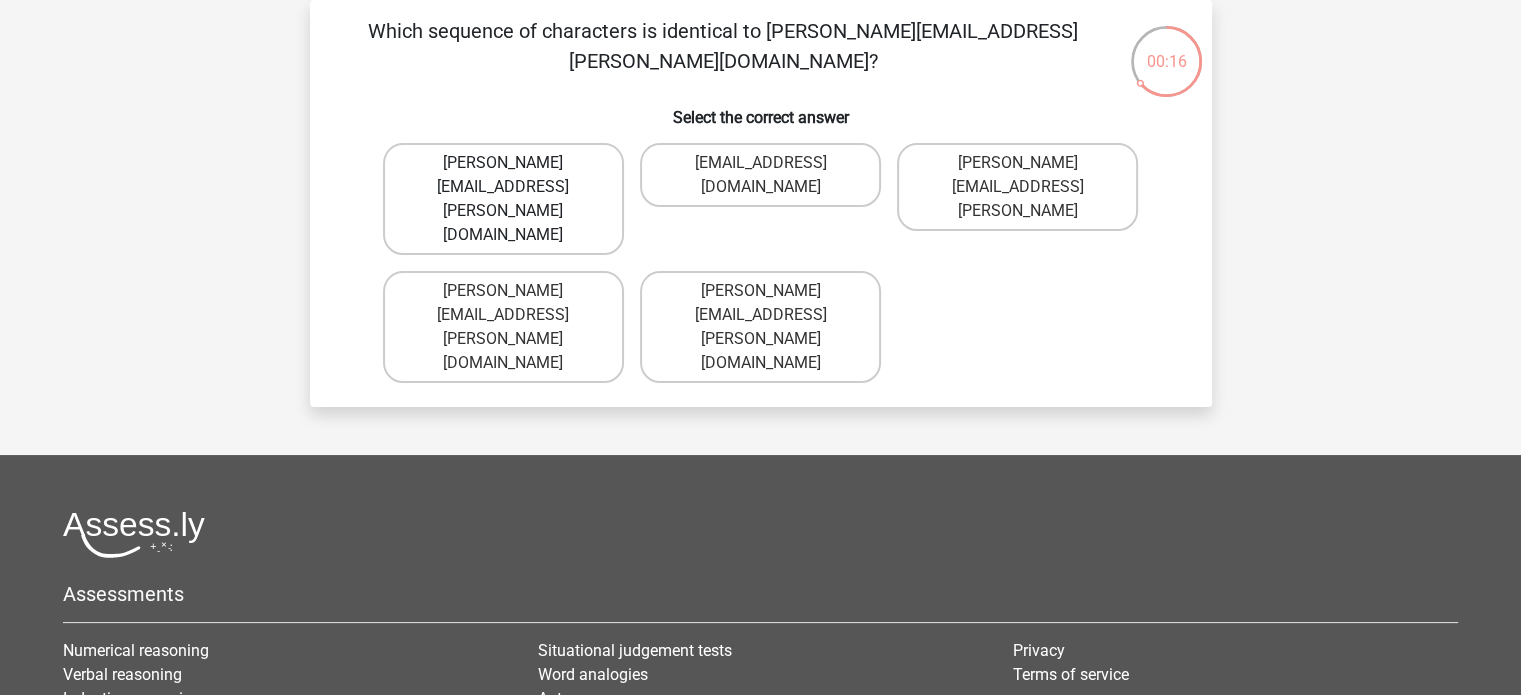click on "Connor.Paterson@mailme.com" at bounding box center [503, 199] 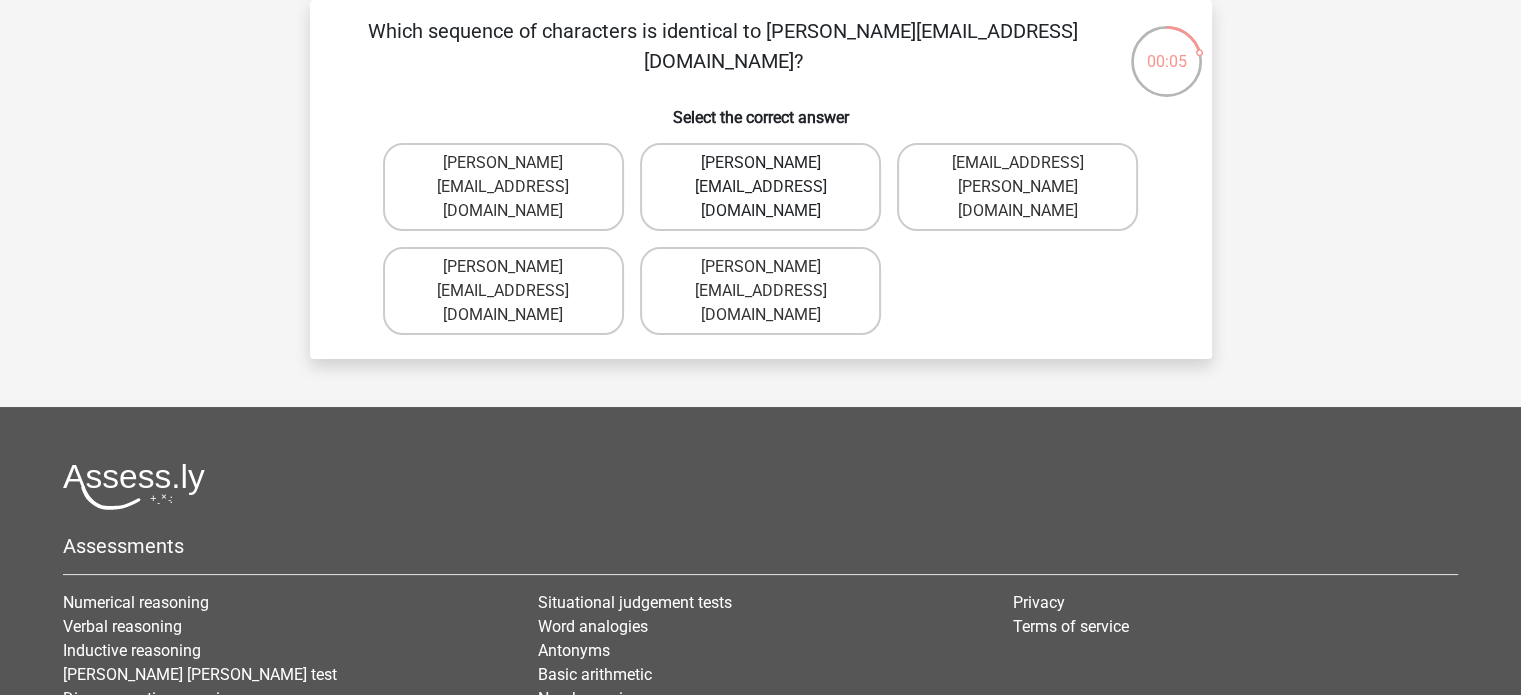 click on "Ava-Carroll@mailme.uk.com" at bounding box center [760, 187] 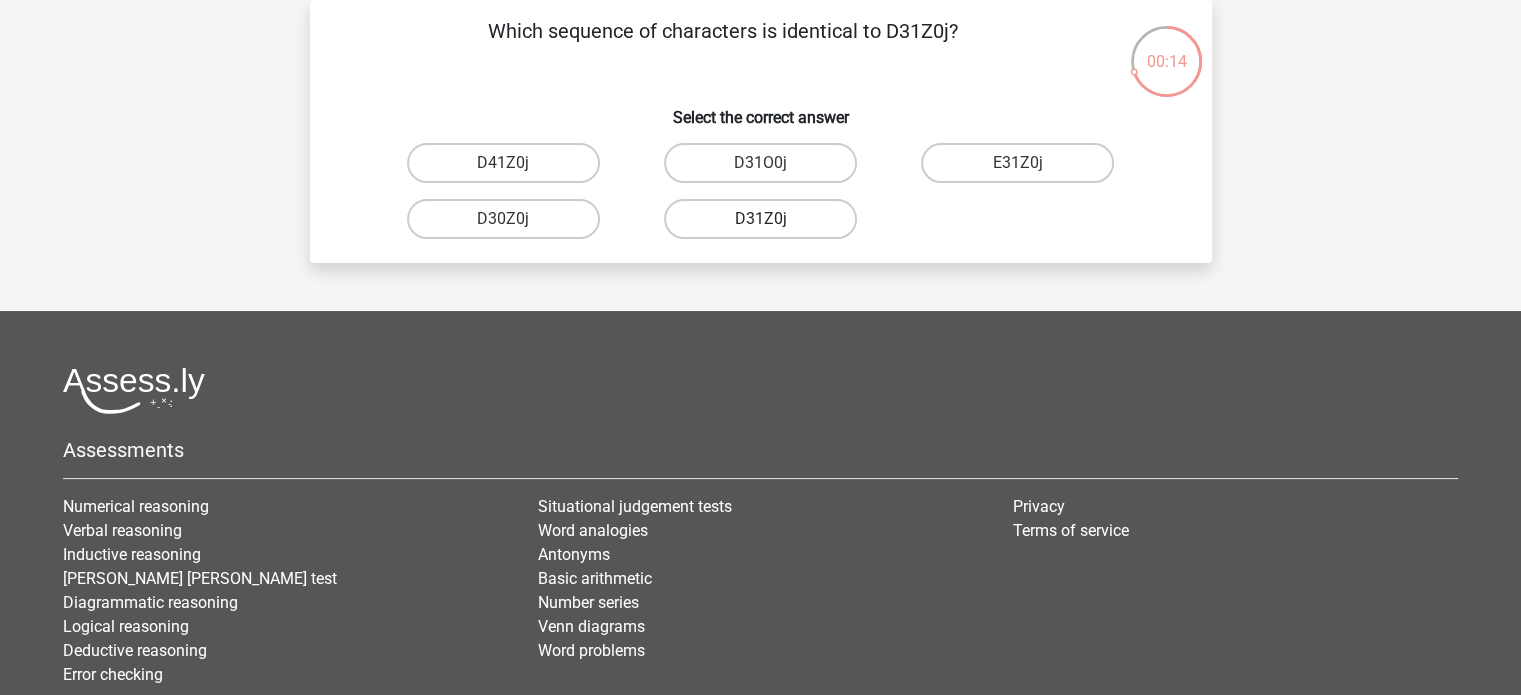 click on "D31Z0j" at bounding box center (760, 219) 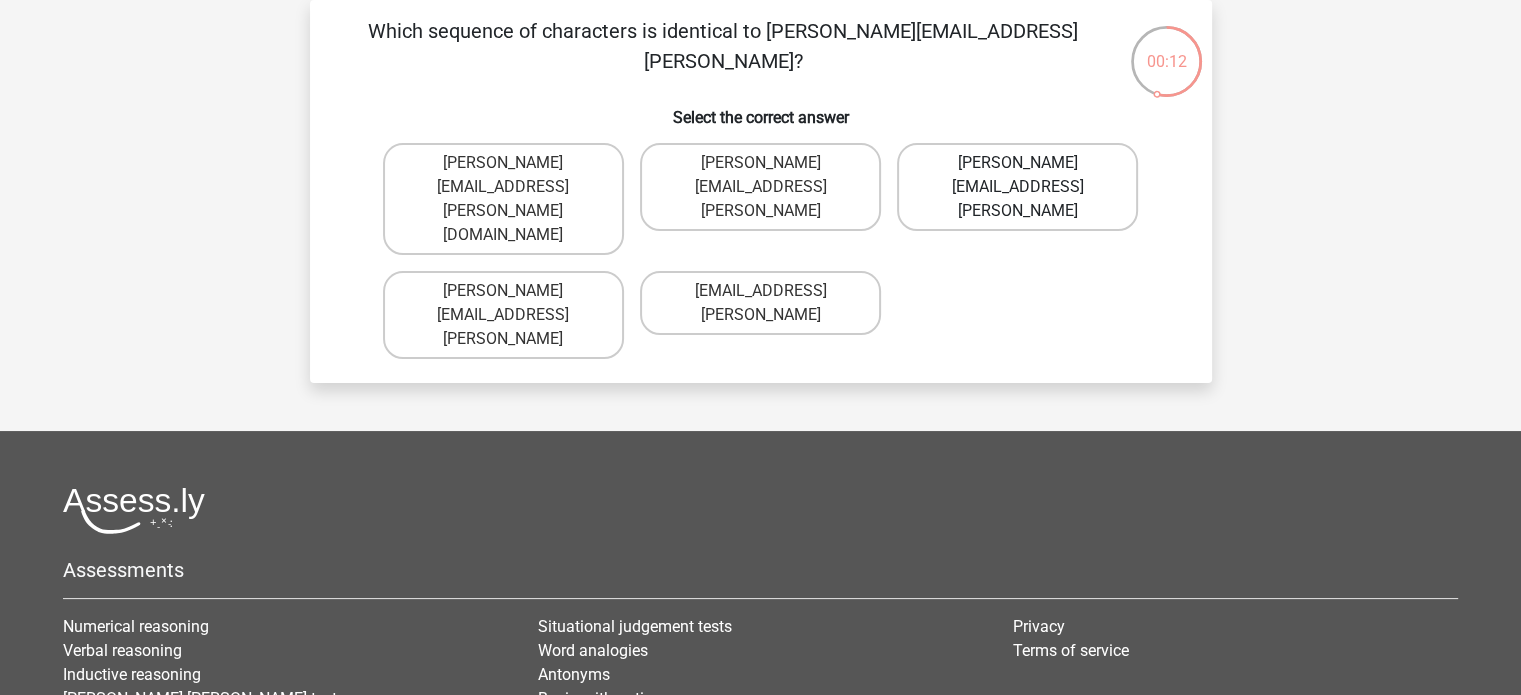click on "Arthur.Bradly@mailme.coo" at bounding box center [1017, 187] 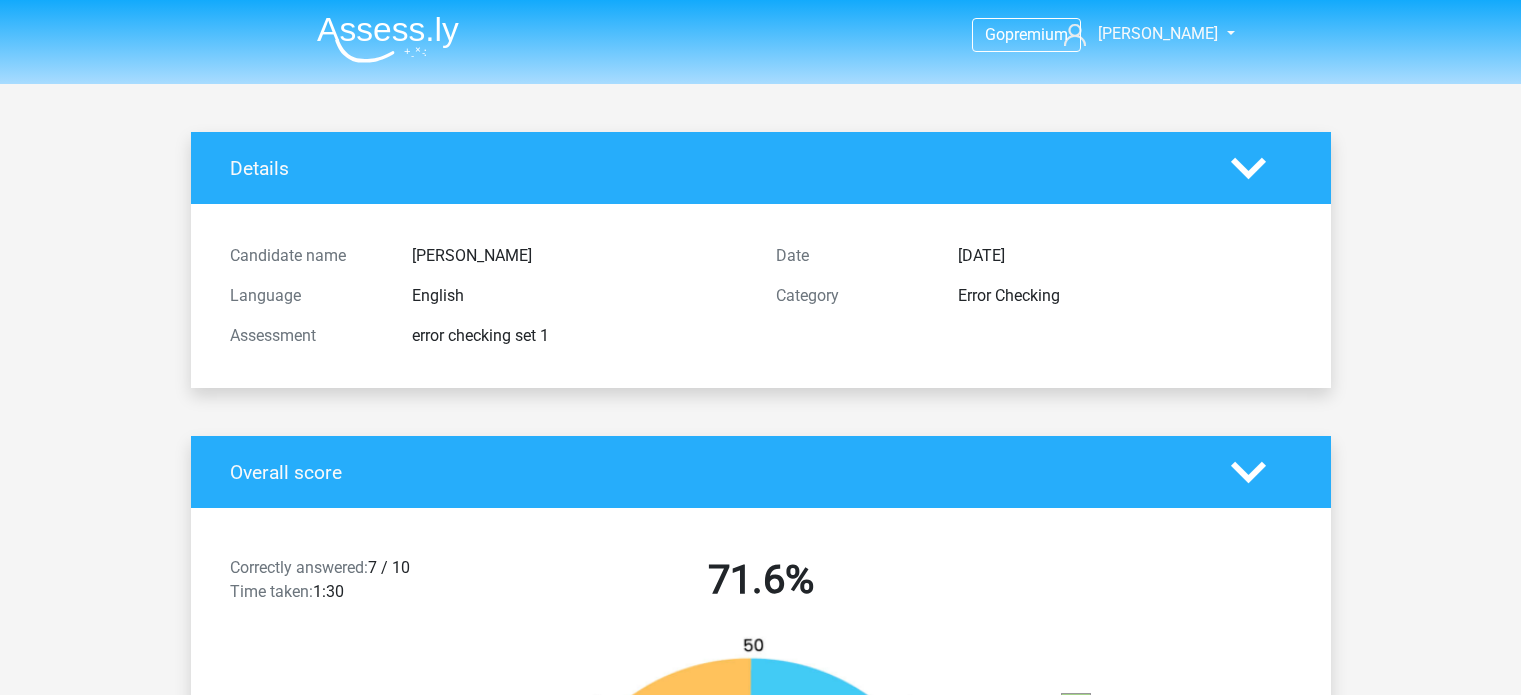 scroll, scrollTop: 0, scrollLeft: 0, axis: both 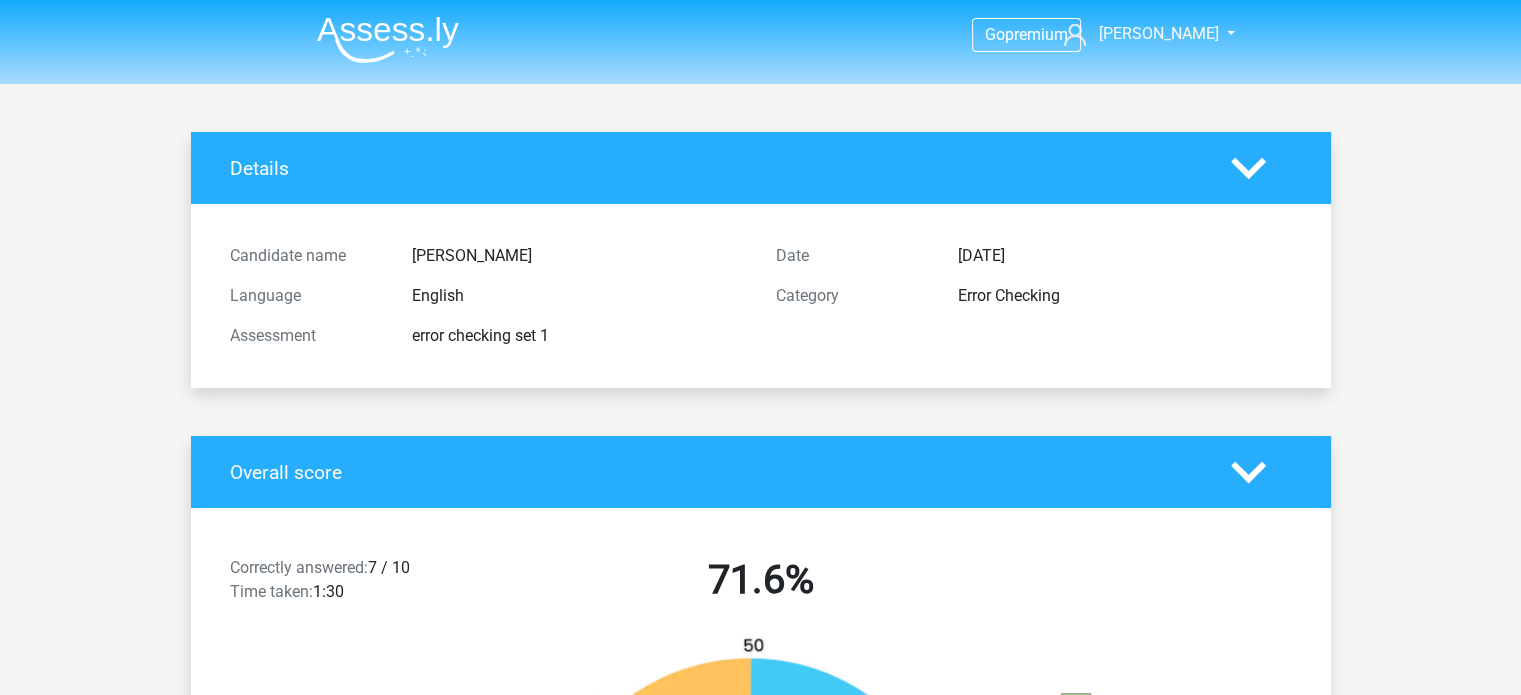 click at bounding box center (388, 39) 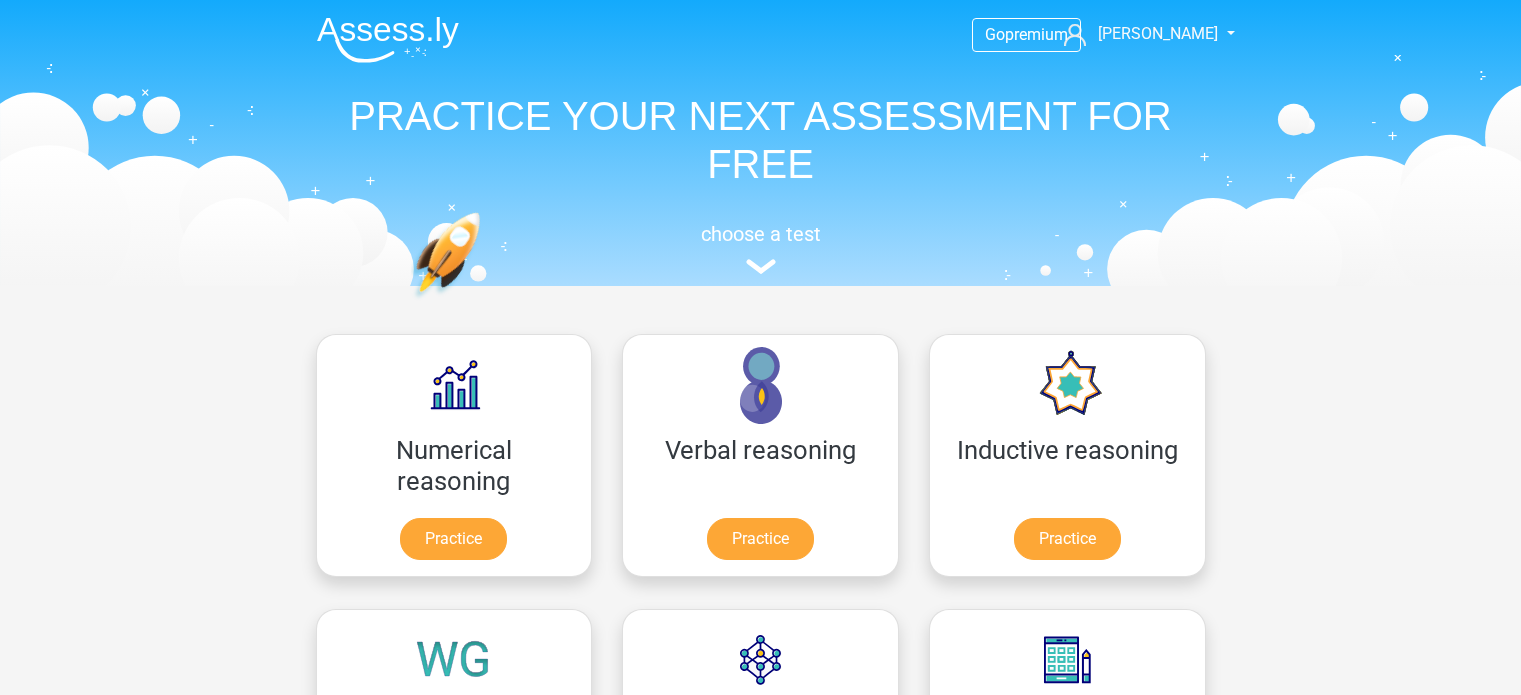 scroll, scrollTop: 0, scrollLeft: 0, axis: both 